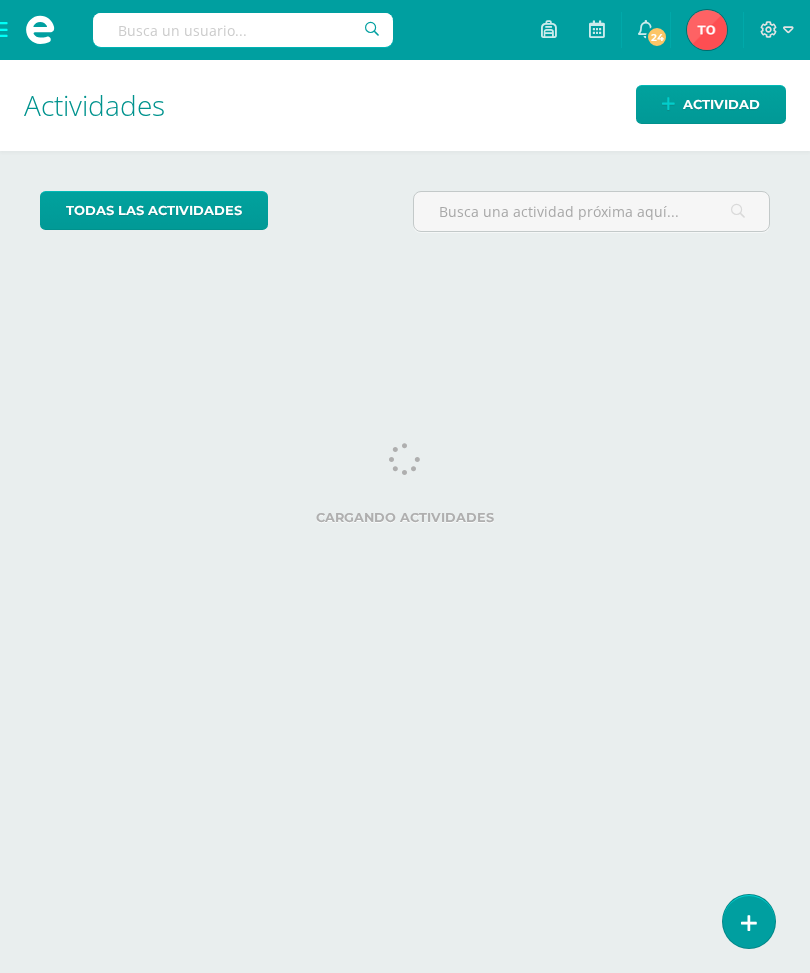 scroll, scrollTop: 0, scrollLeft: 0, axis: both 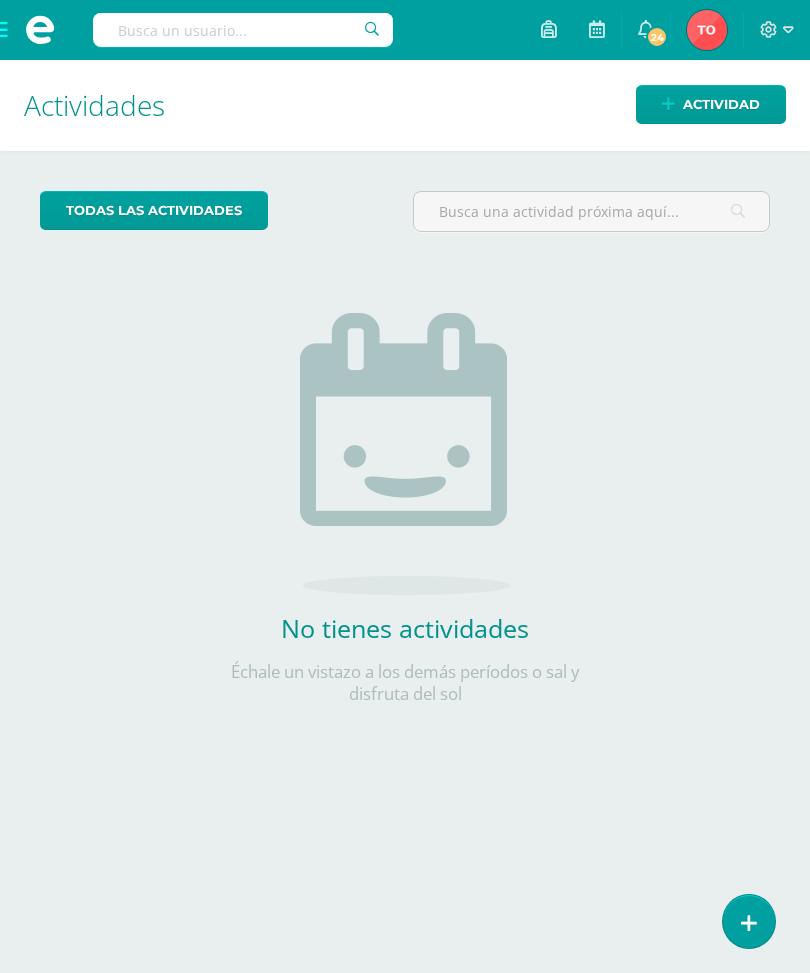 click at bounding box center (749, 921) 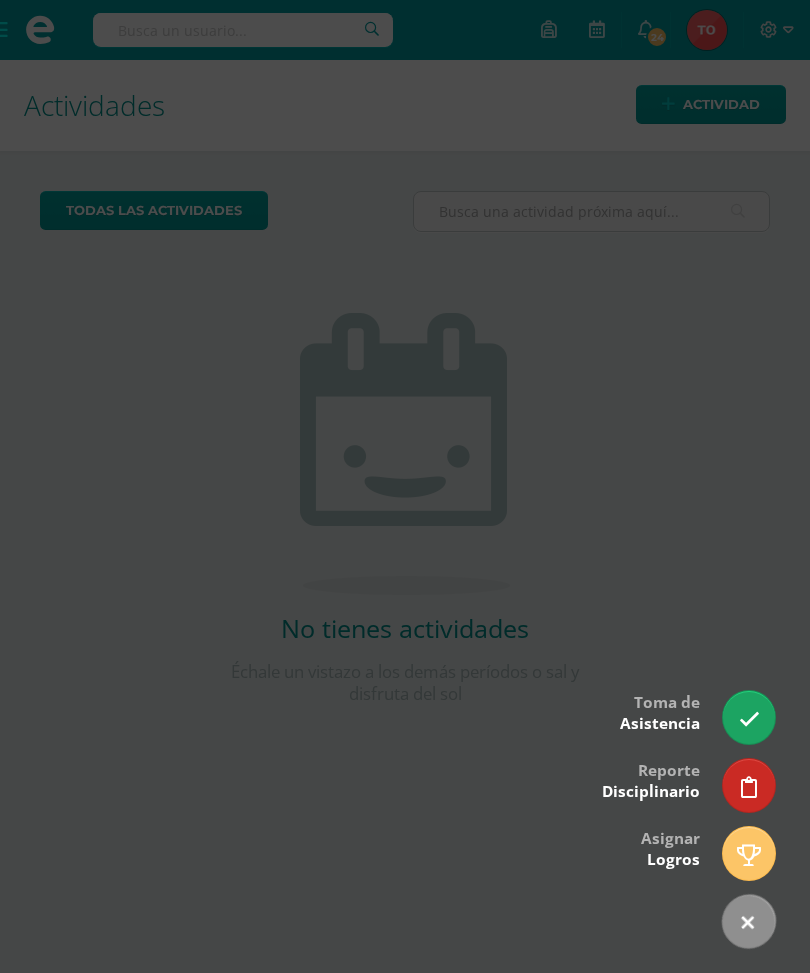 click at bounding box center [749, 717] 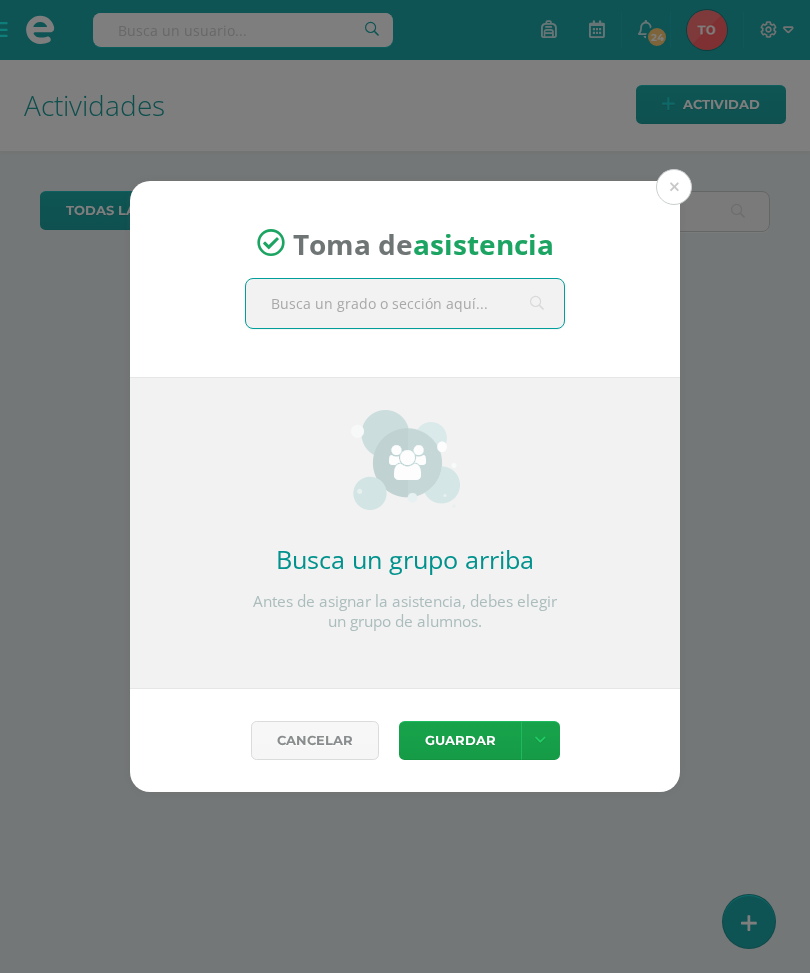 click at bounding box center [405, 303] 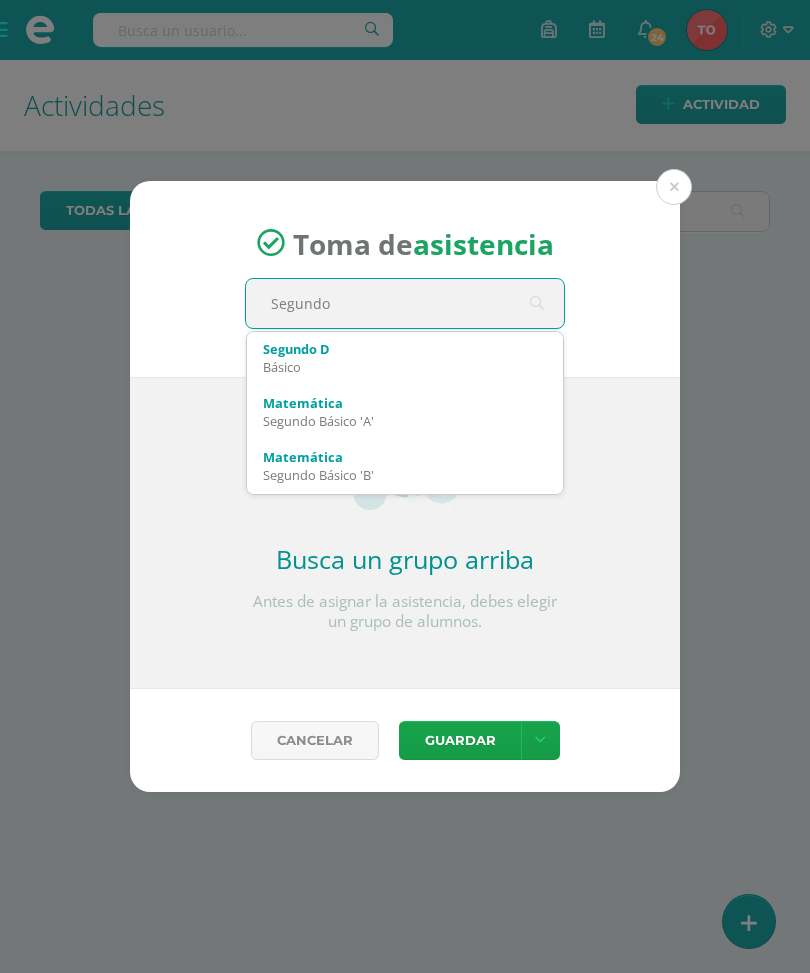 type on "Segundo" 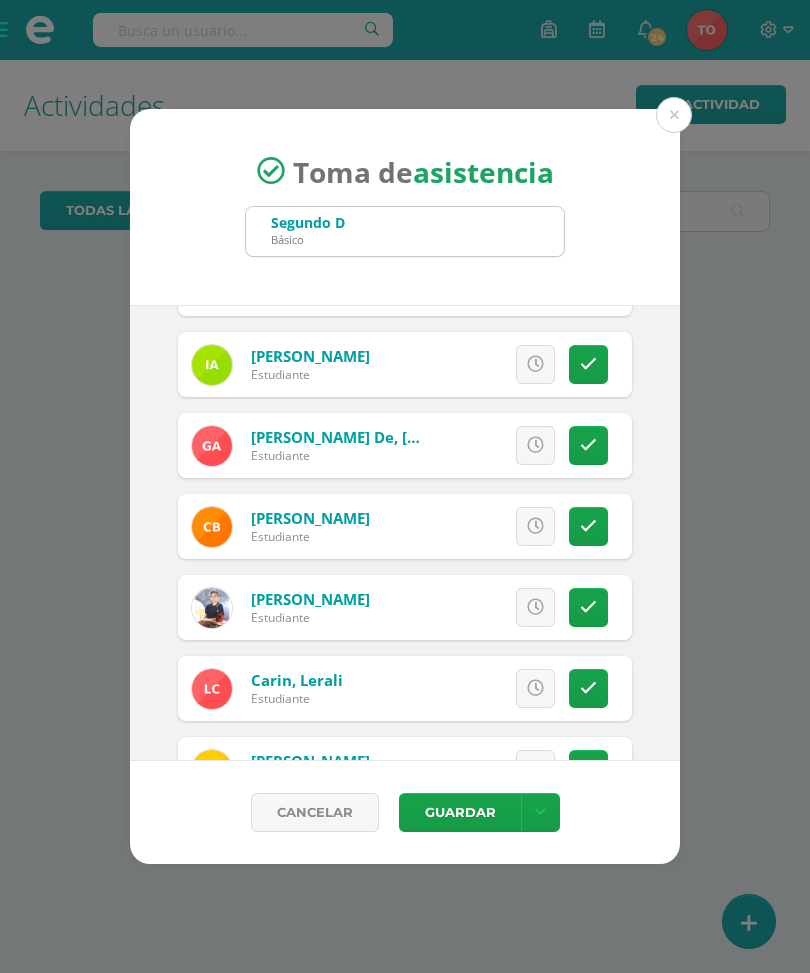 scroll, scrollTop: 144, scrollLeft: 0, axis: vertical 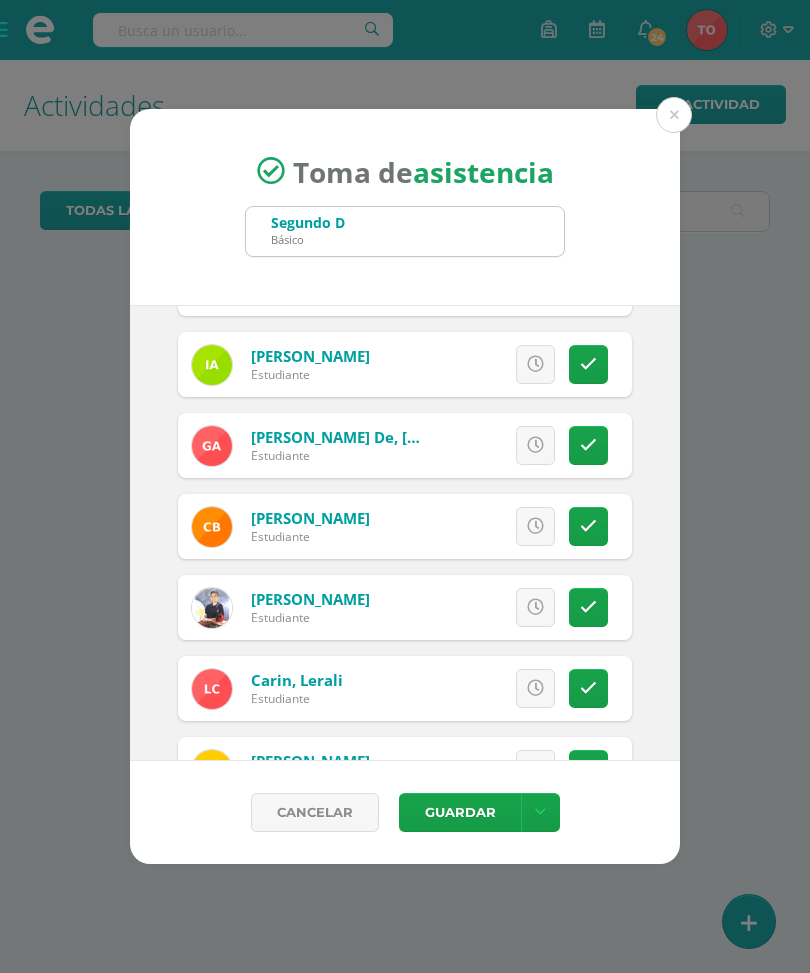 click at bounding box center [588, 364] 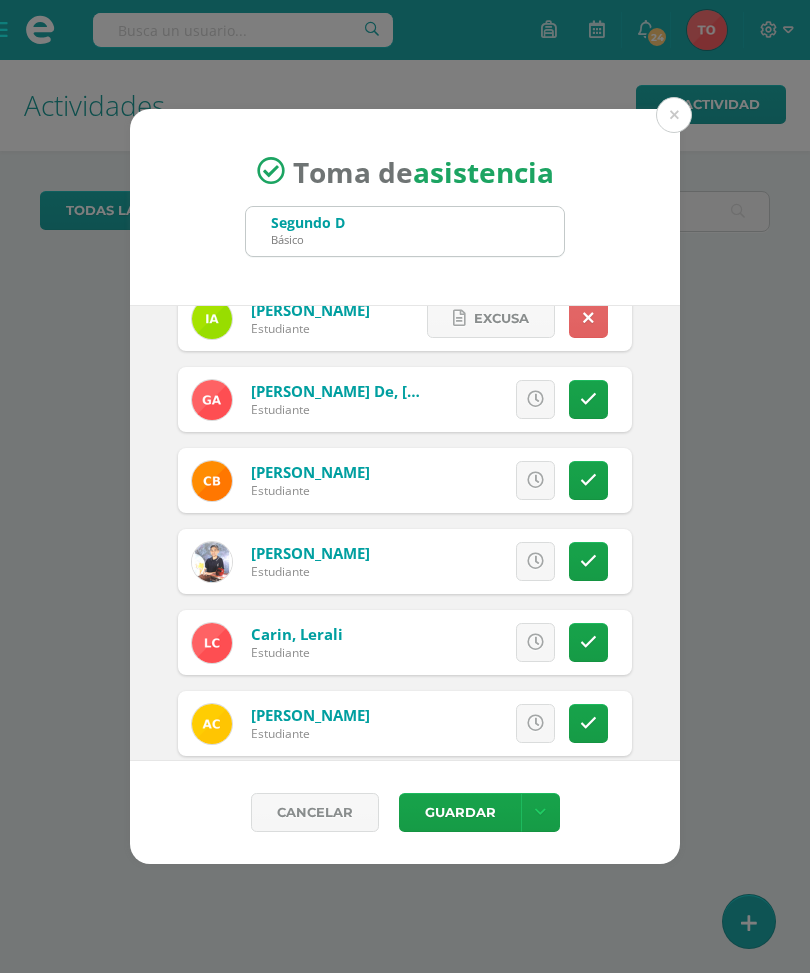 scroll, scrollTop: 196, scrollLeft: 0, axis: vertical 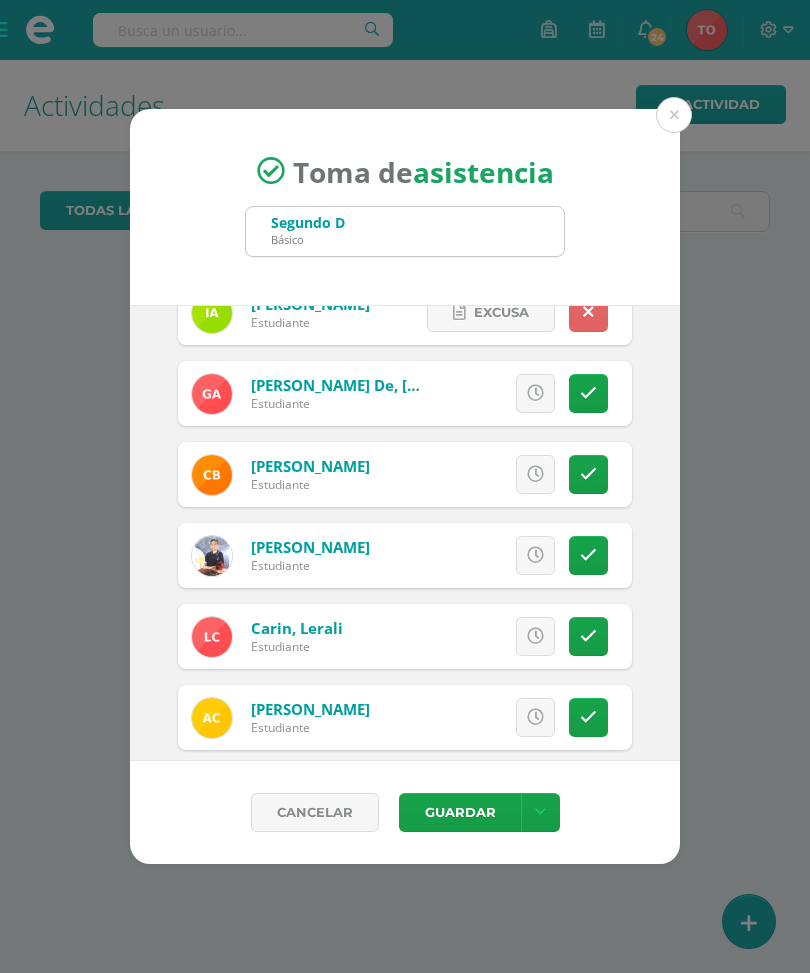 click at bounding box center (588, 393) 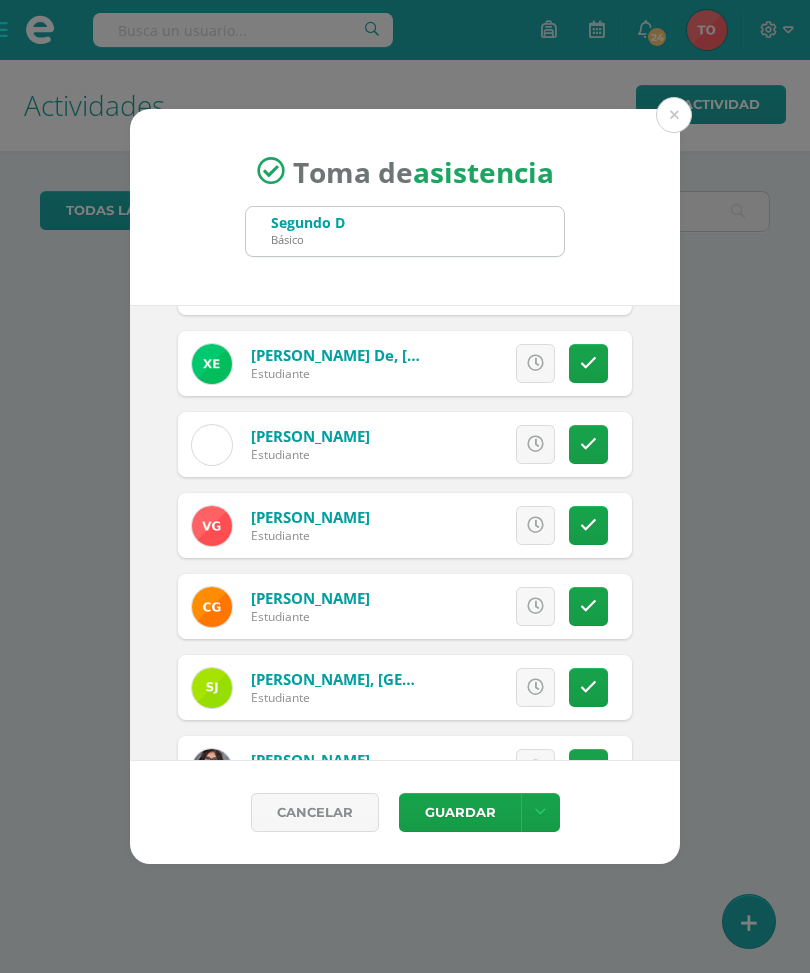 scroll, scrollTop: 1118, scrollLeft: 0, axis: vertical 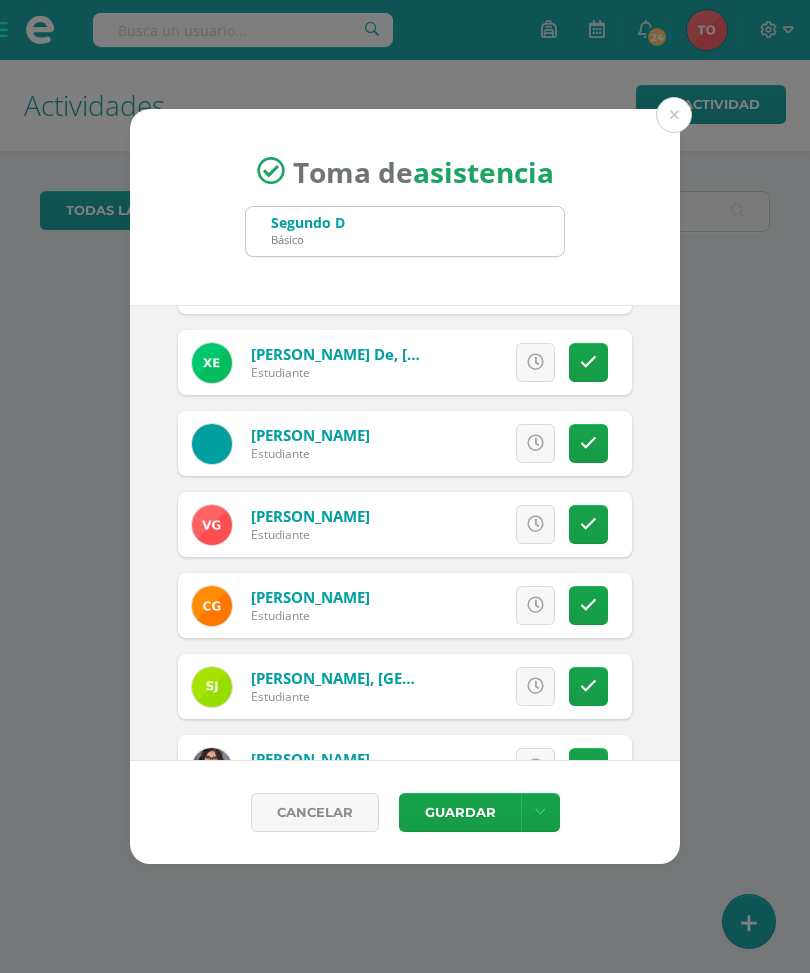 click at bounding box center (588, 362) 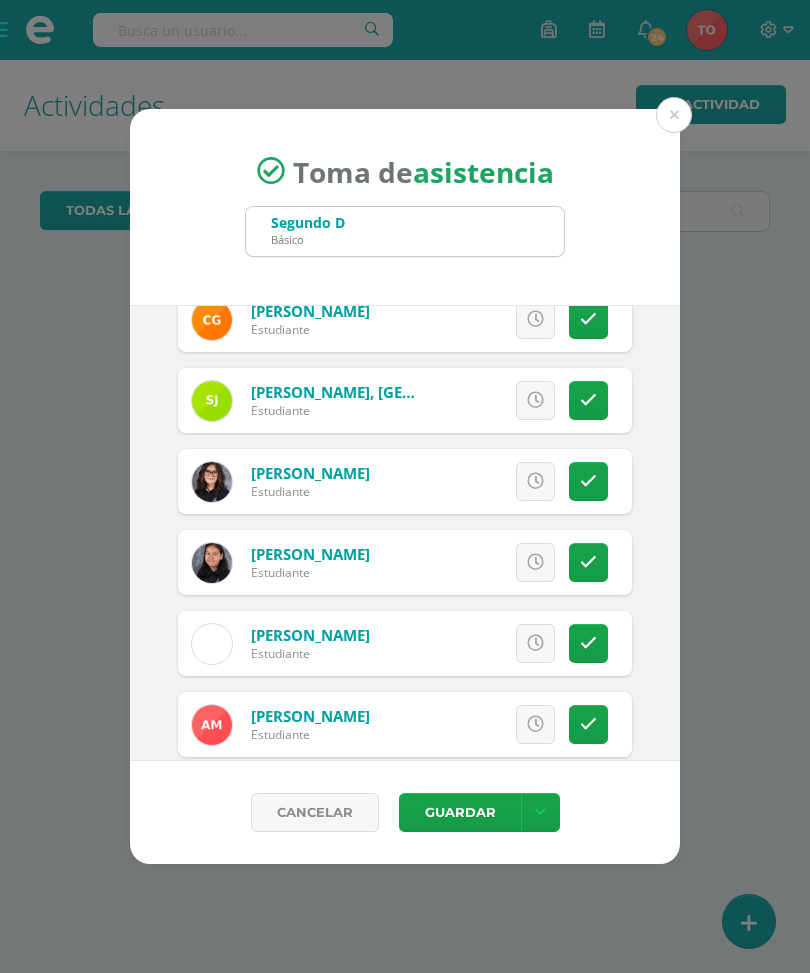 scroll, scrollTop: 1406, scrollLeft: 0, axis: vertical 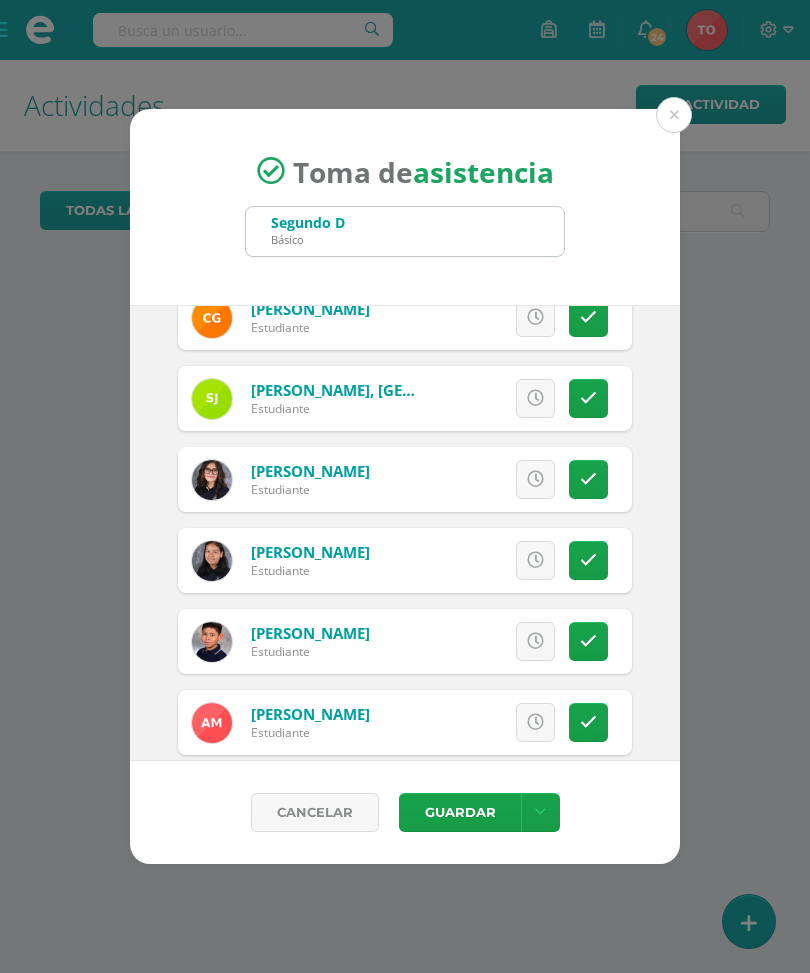 click at bounding box center (588, 398) 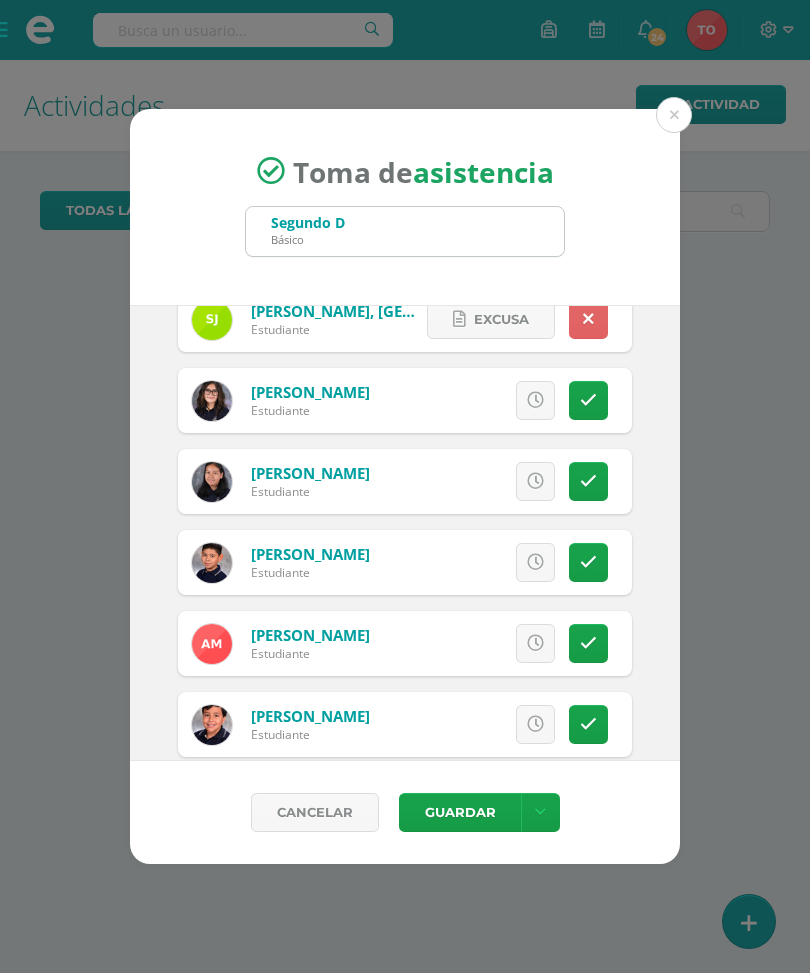 scroll, scrollTop: 1491, scrollLeft: 0, axis: vertical 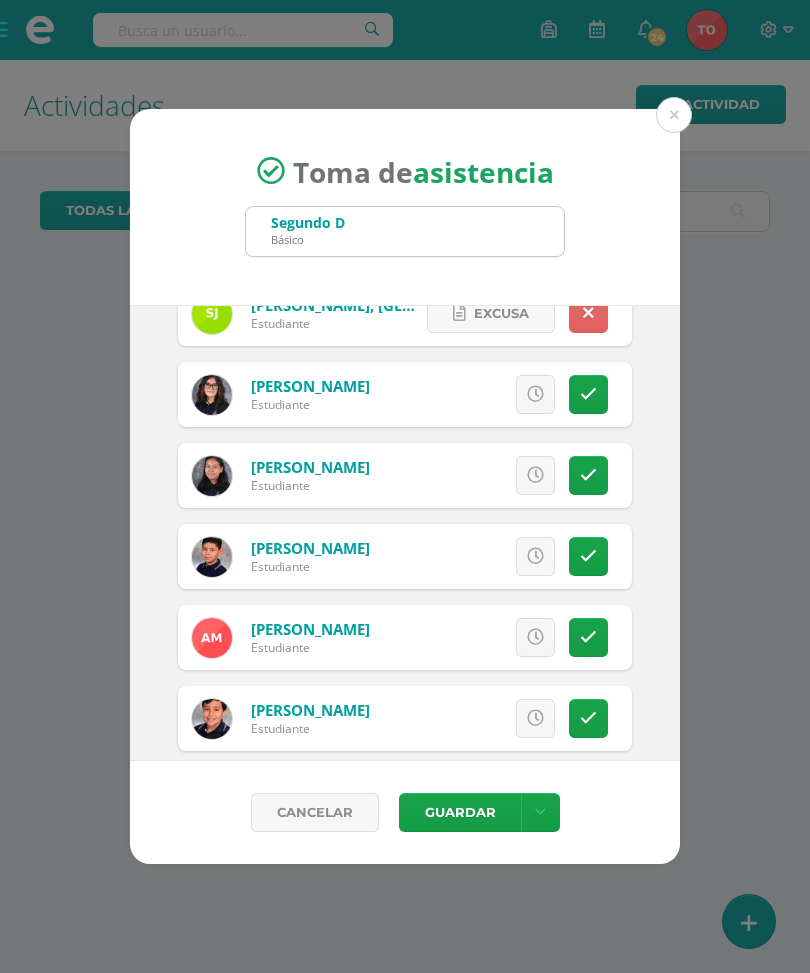 click at bounding box center (588, 394) 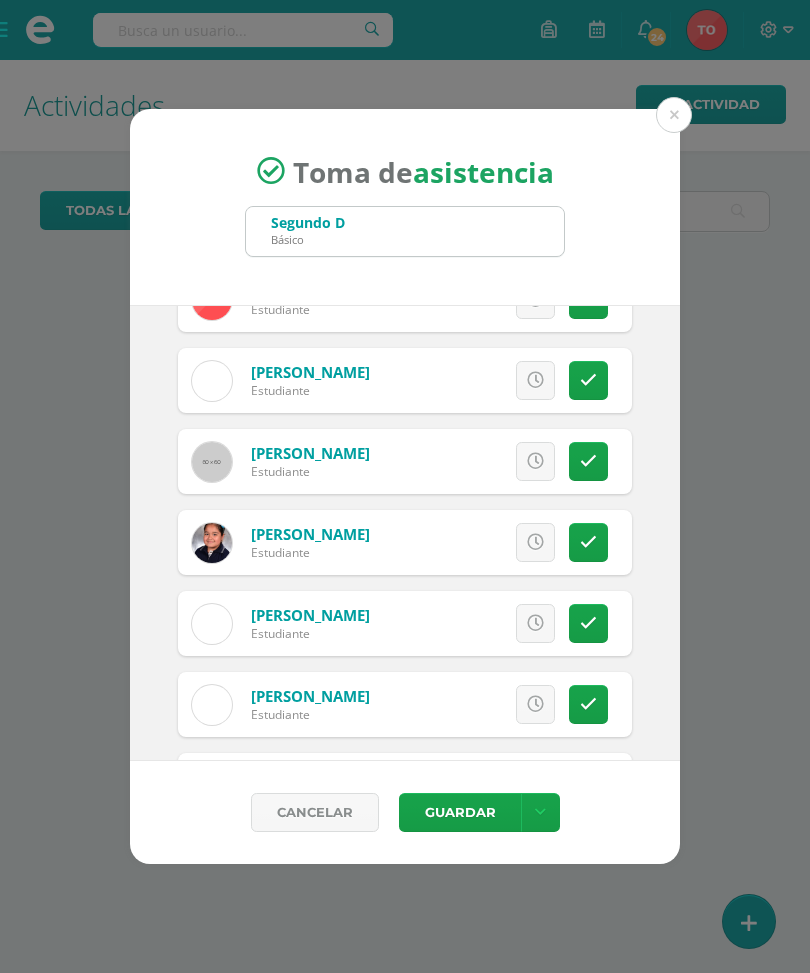 scroll, scrollTop: 1994, scrollLeft: 0, axis: vertical 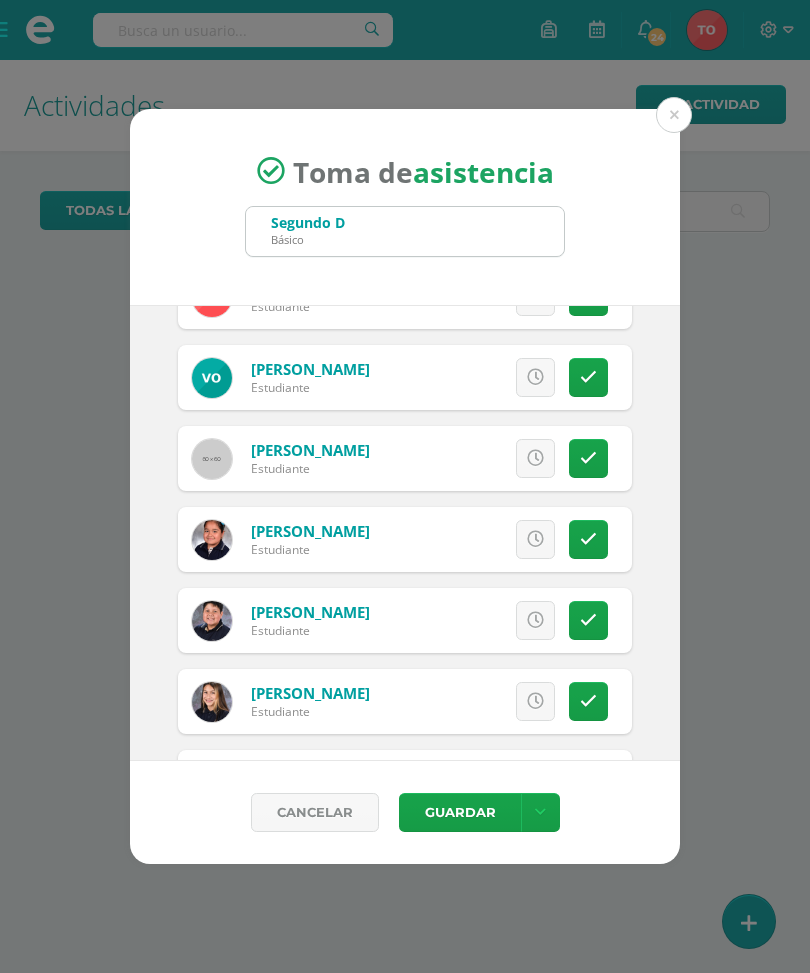 click at bounding box center [588, 377] 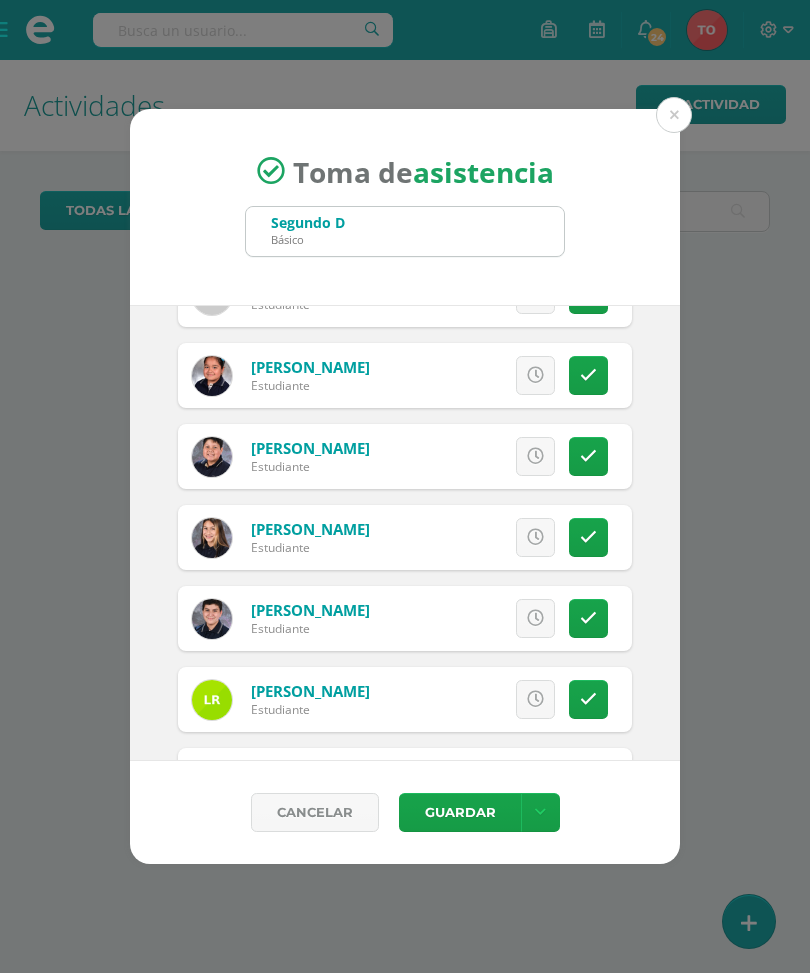 scroll, scrollTop: 2172, scrollLeft: 0, axis: vertical 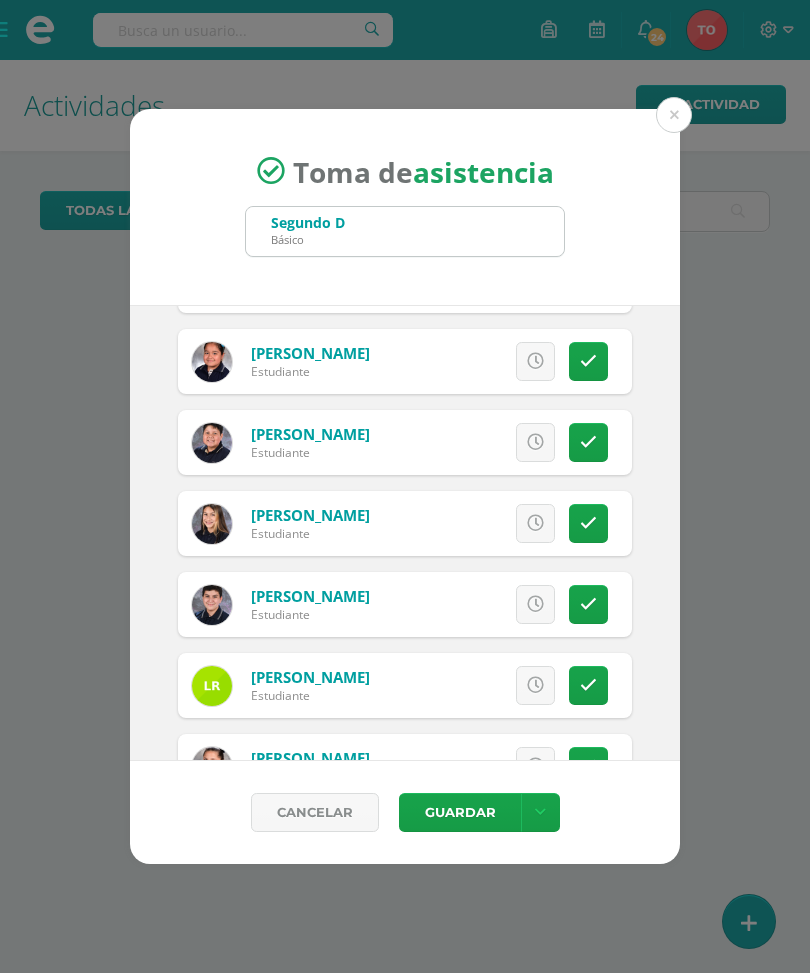 click at bounding box center (588, 442) 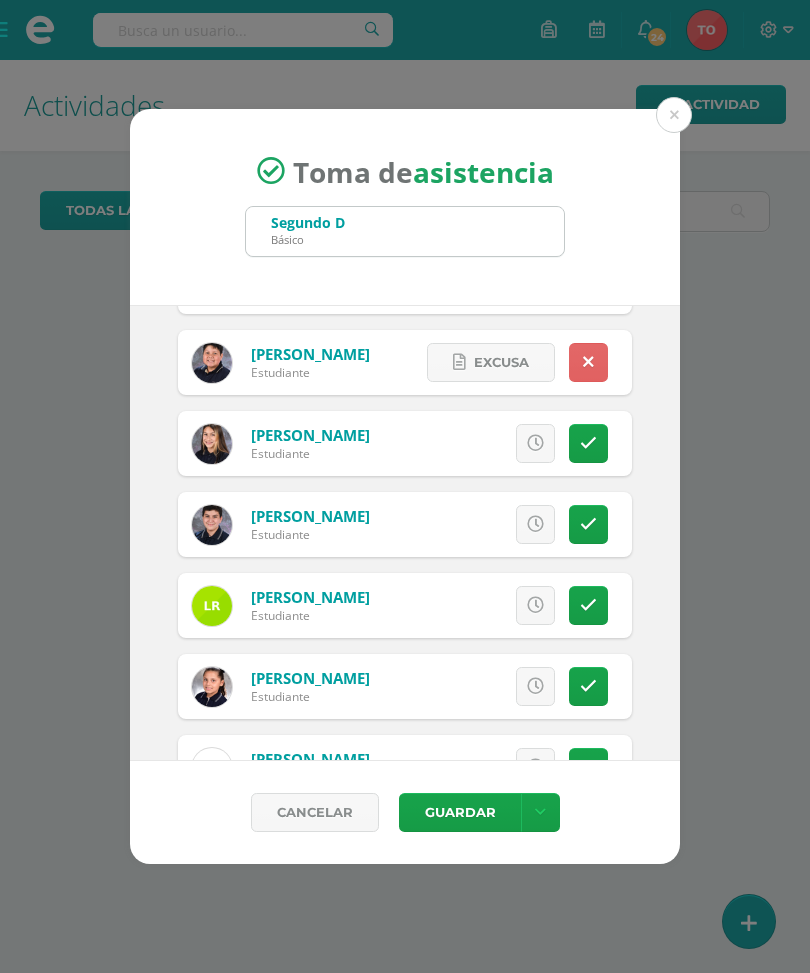 scroll, scrollTop: 2255, scrollLeft: 0, axis: vertical 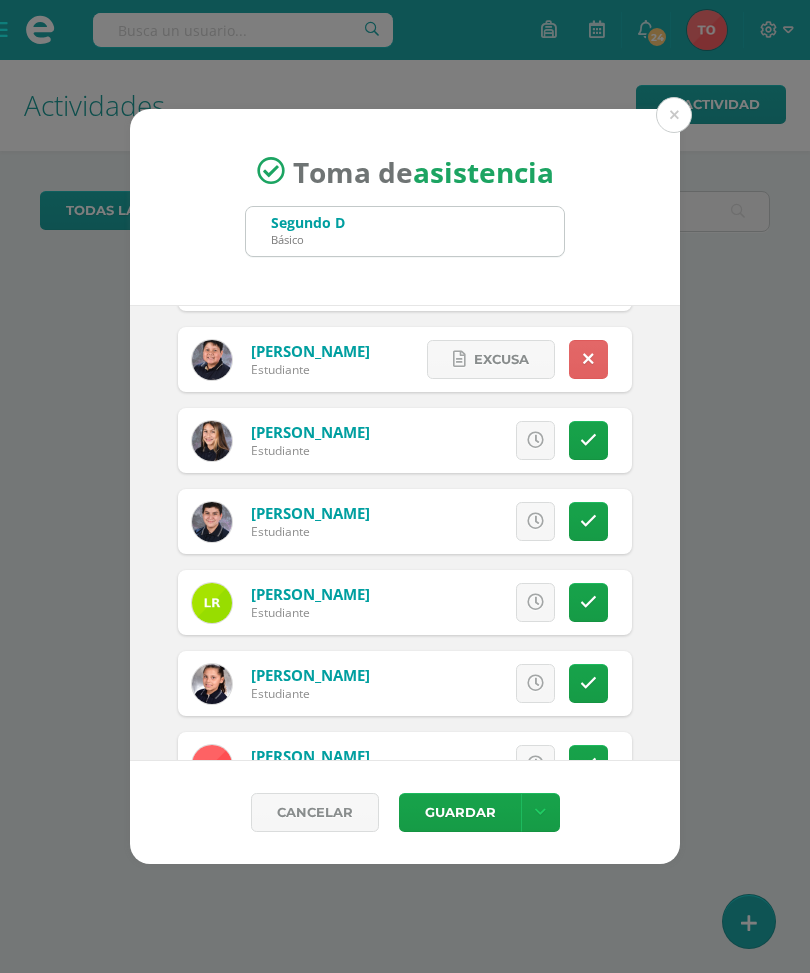 click at bounding box center (588, 440) 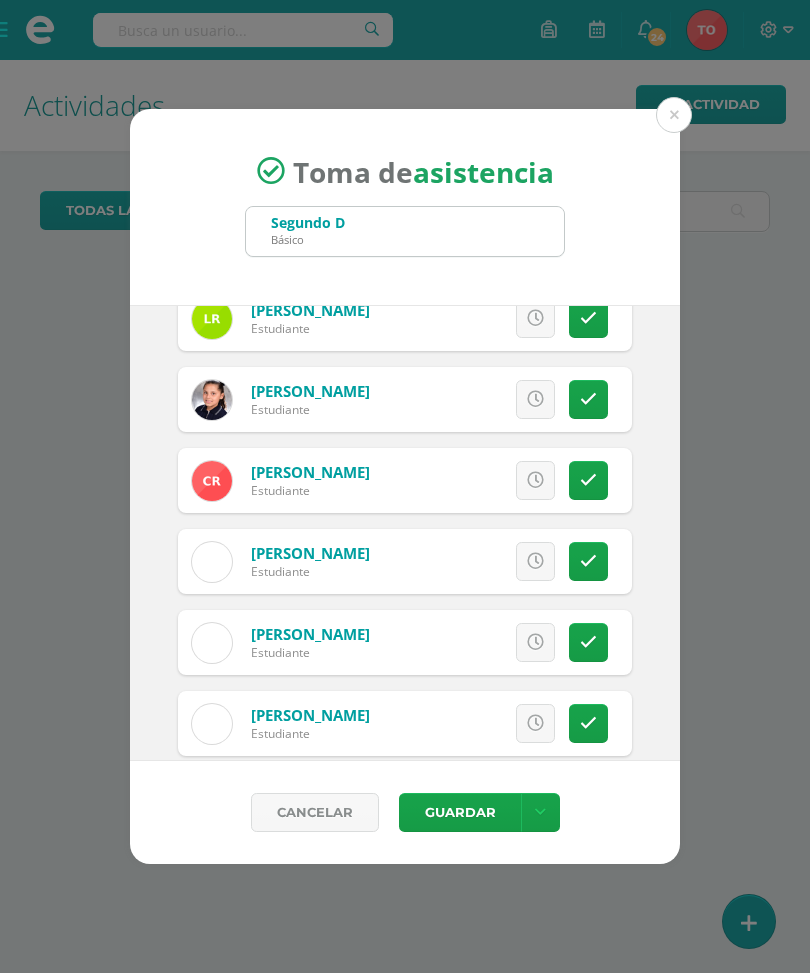 scroll, scrollTop: 2548, scrollLeft: 0, axis: vertical 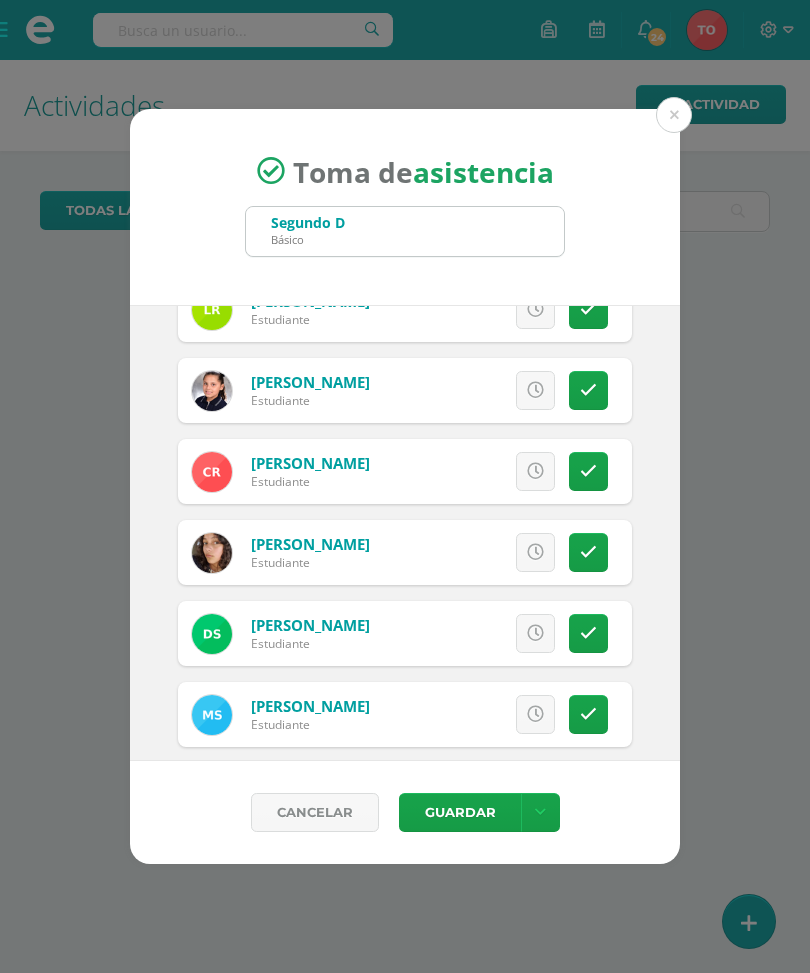 click at bounding box center [588, 390] 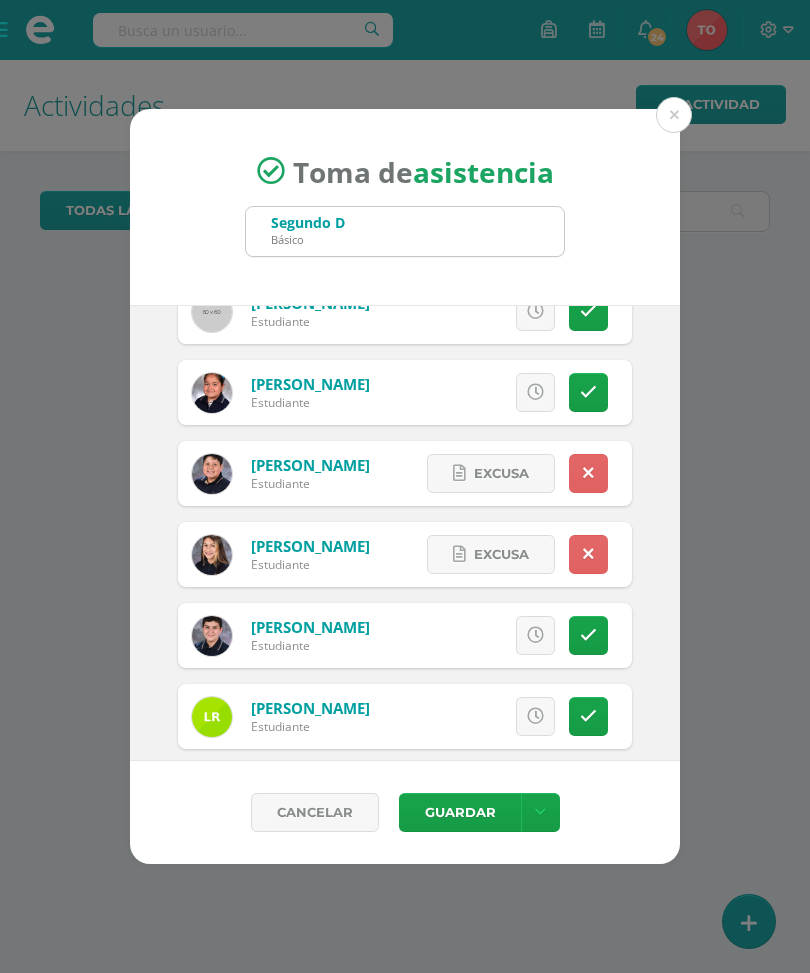 scroll, scrollTop: 2114, scrollLeft: 0, axis: vertical 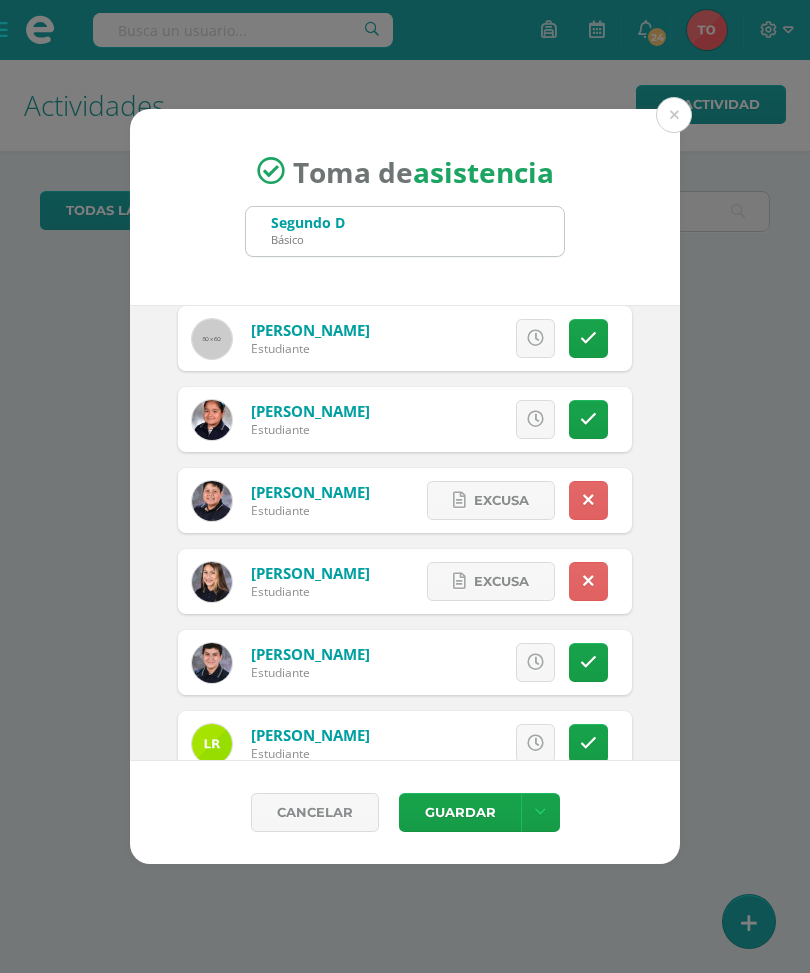 click at bounding box center [588, 500] 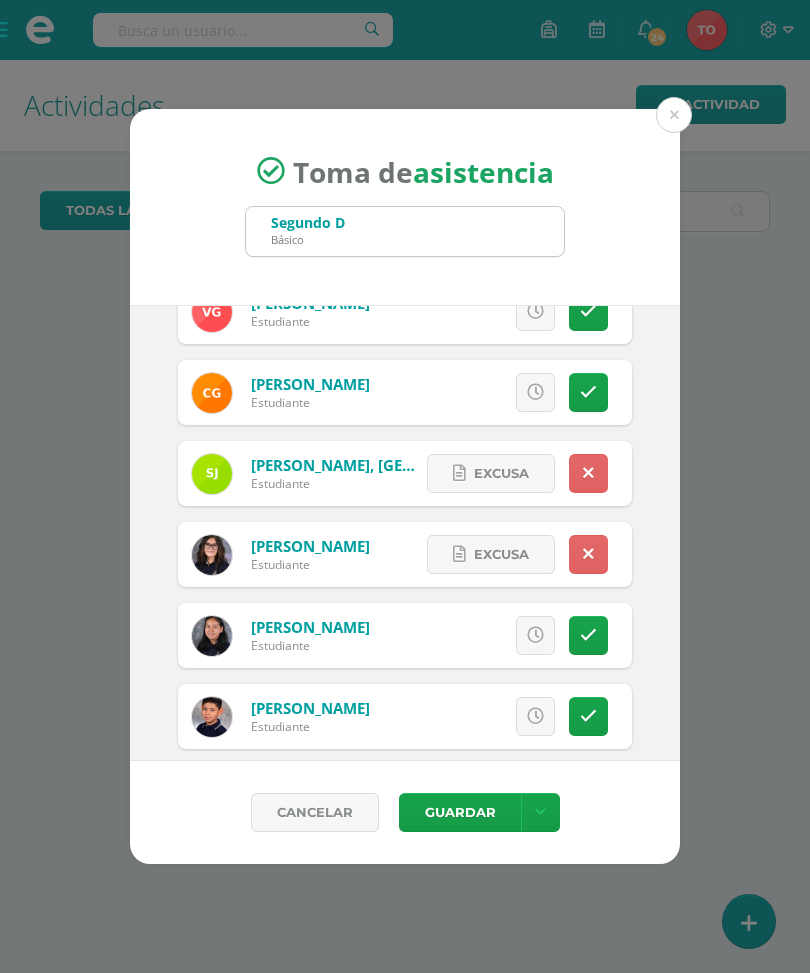 scroll, scrollTop: 1362, scrollLeft: 0, axis: vertical 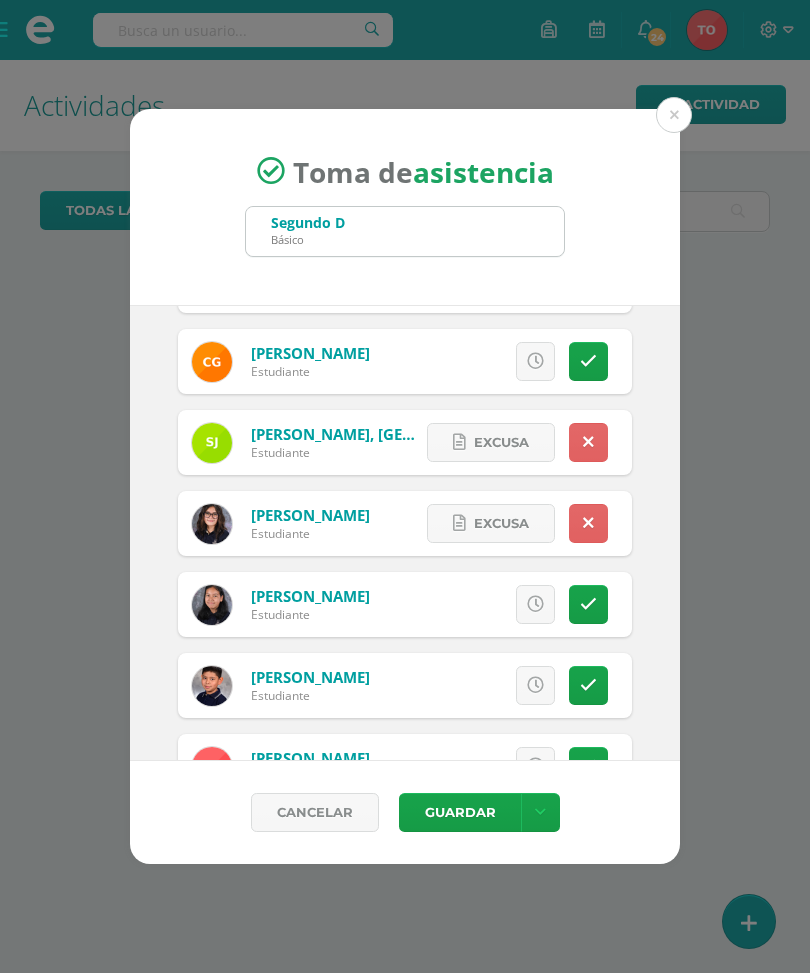 click at bounding box center [588, 523] 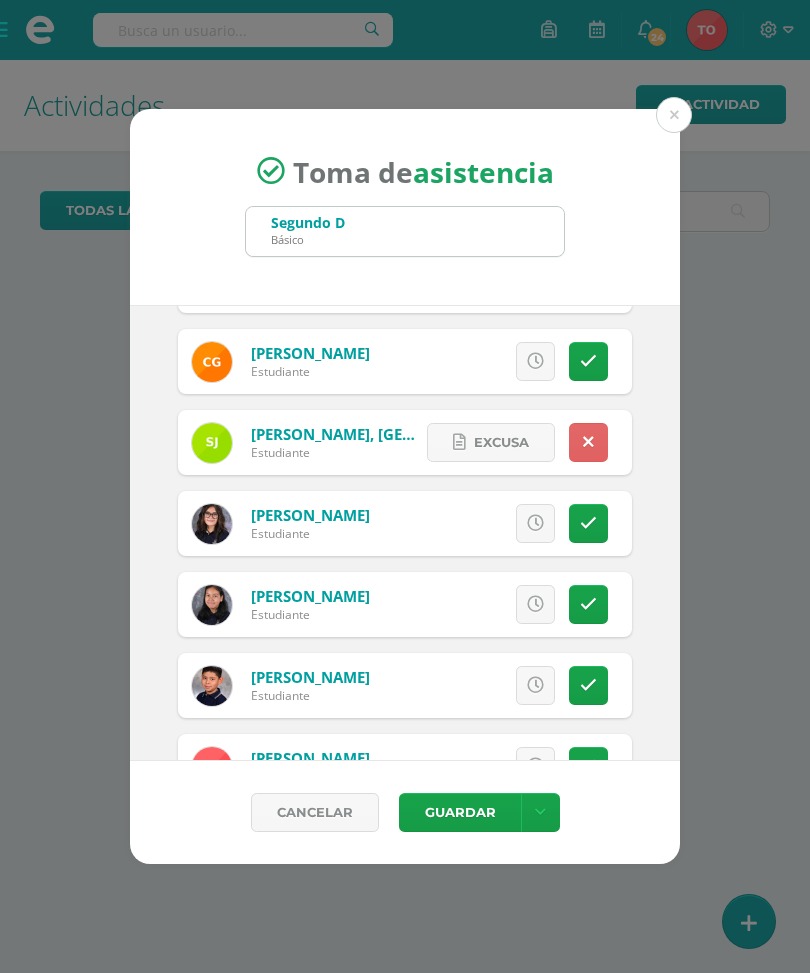 click at bounding box center [535, 523] 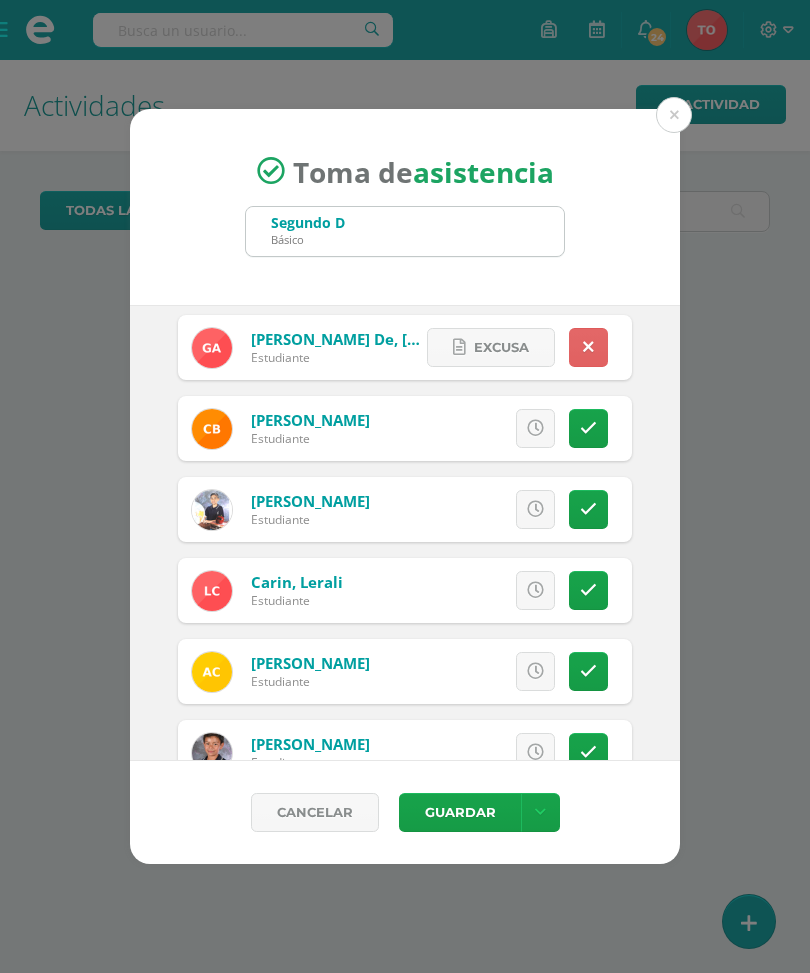 scroll, scrollTop: 240, scrollLeft: 0, axis: vertical 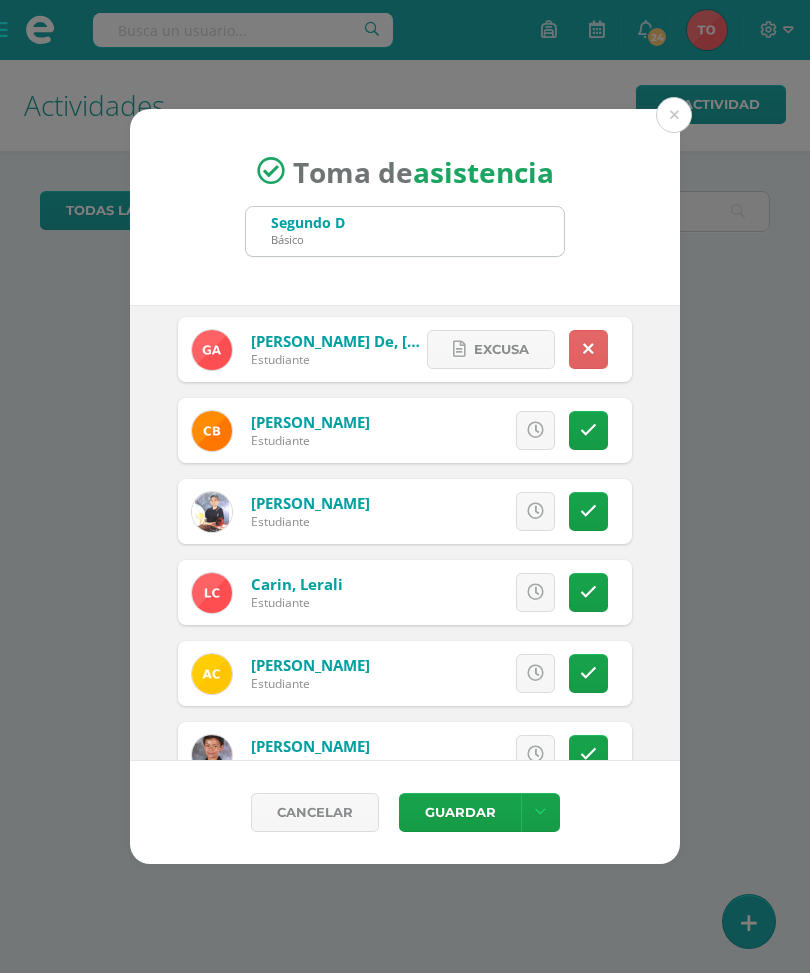 click on "Excusa" at bounding box center [501, 349] 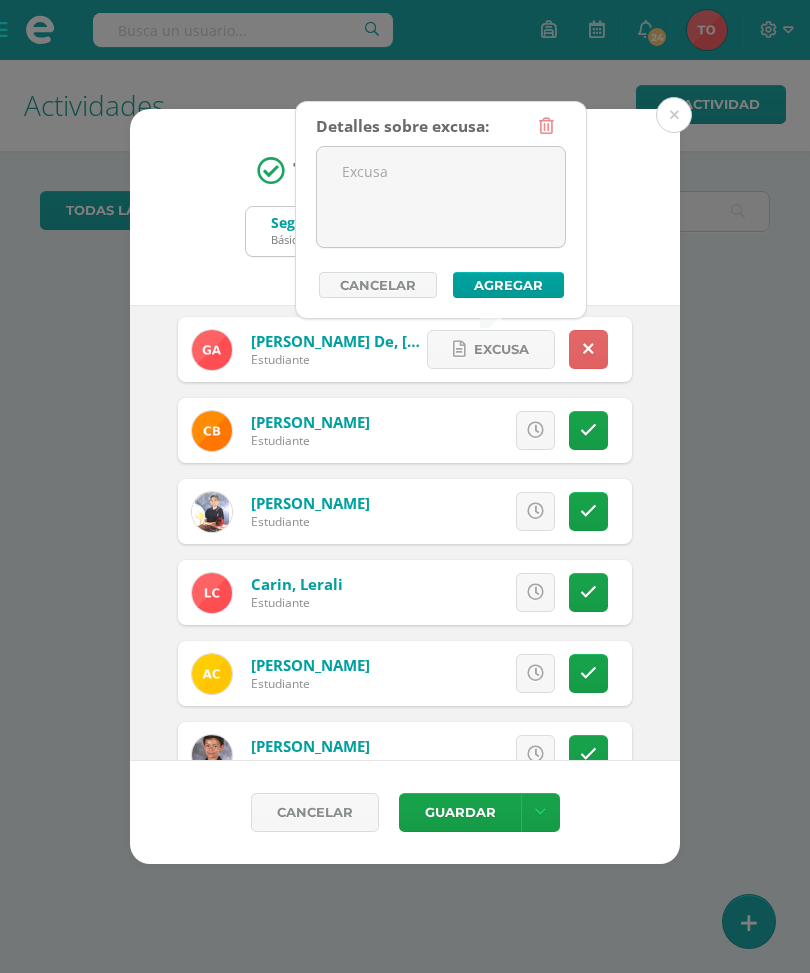 click at bounding box center (441, 197) 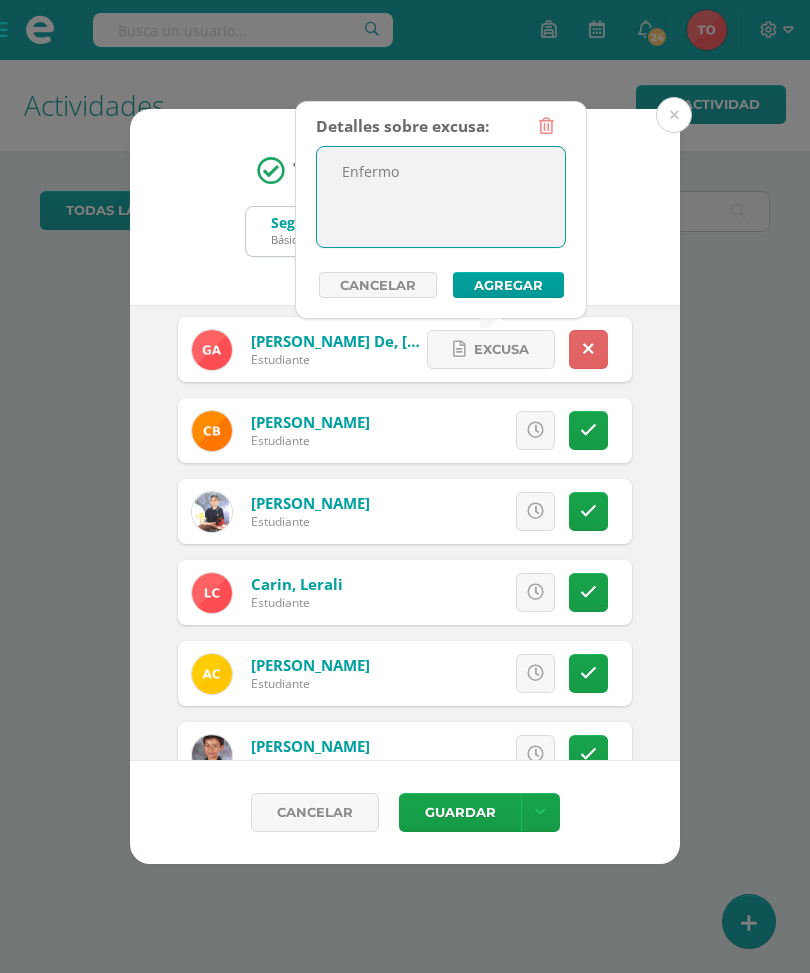 type on "Enfermo" 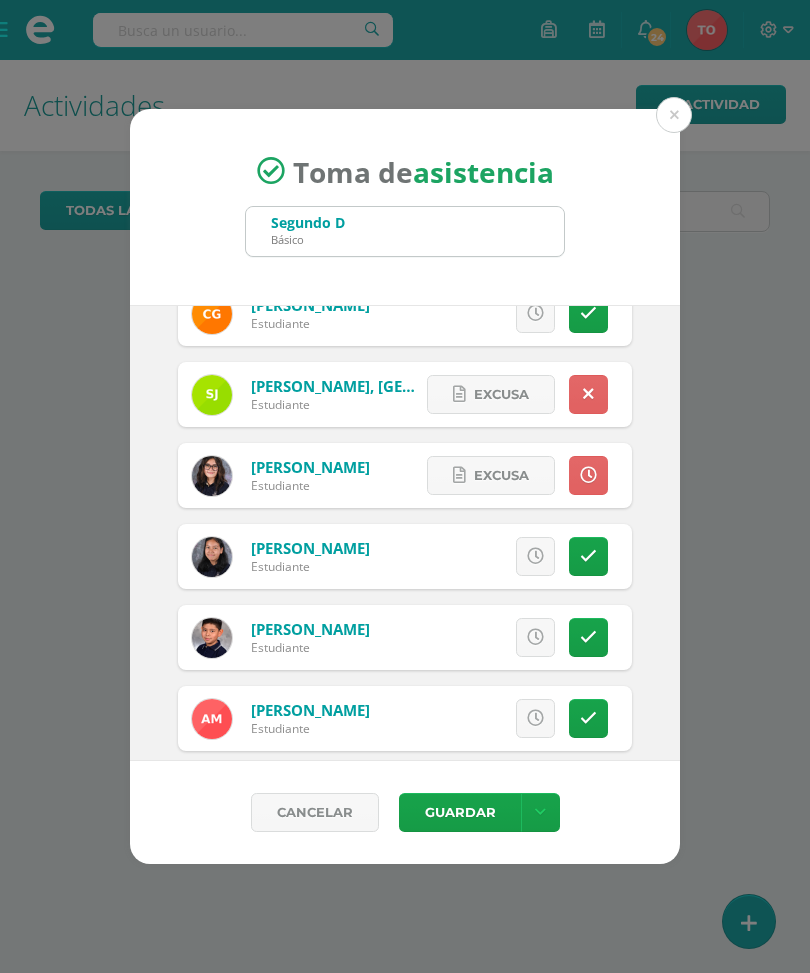 scroll, scrollTop: 1411, scrollLeft: 0, axis: vertical 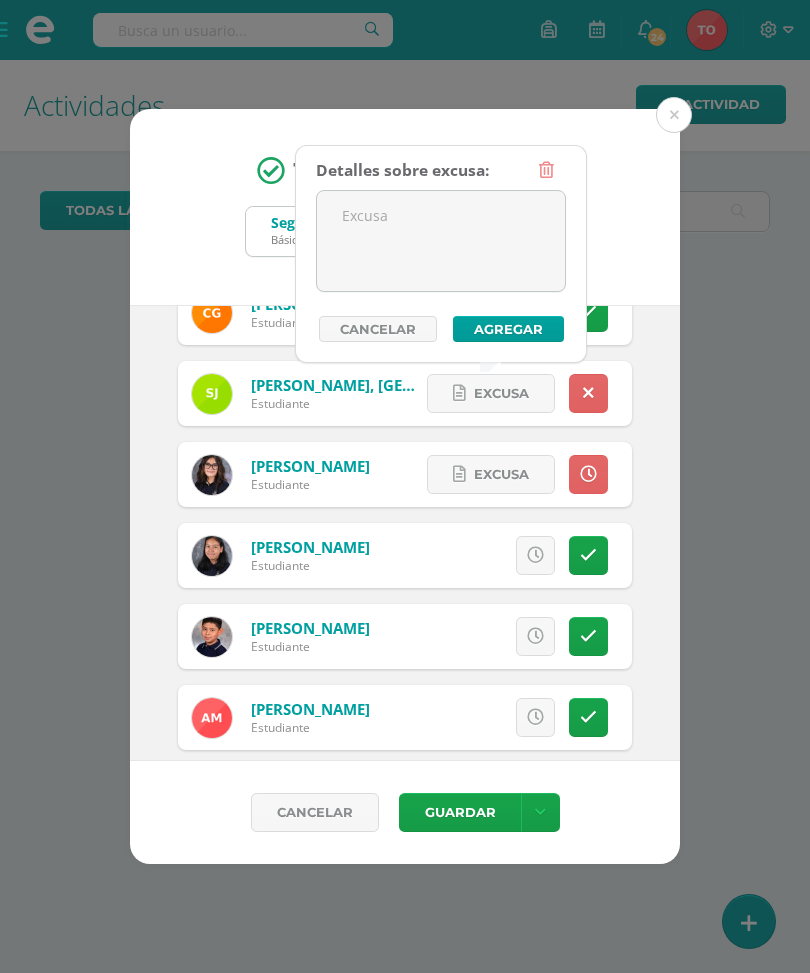 click at bounding box center (441, 241) 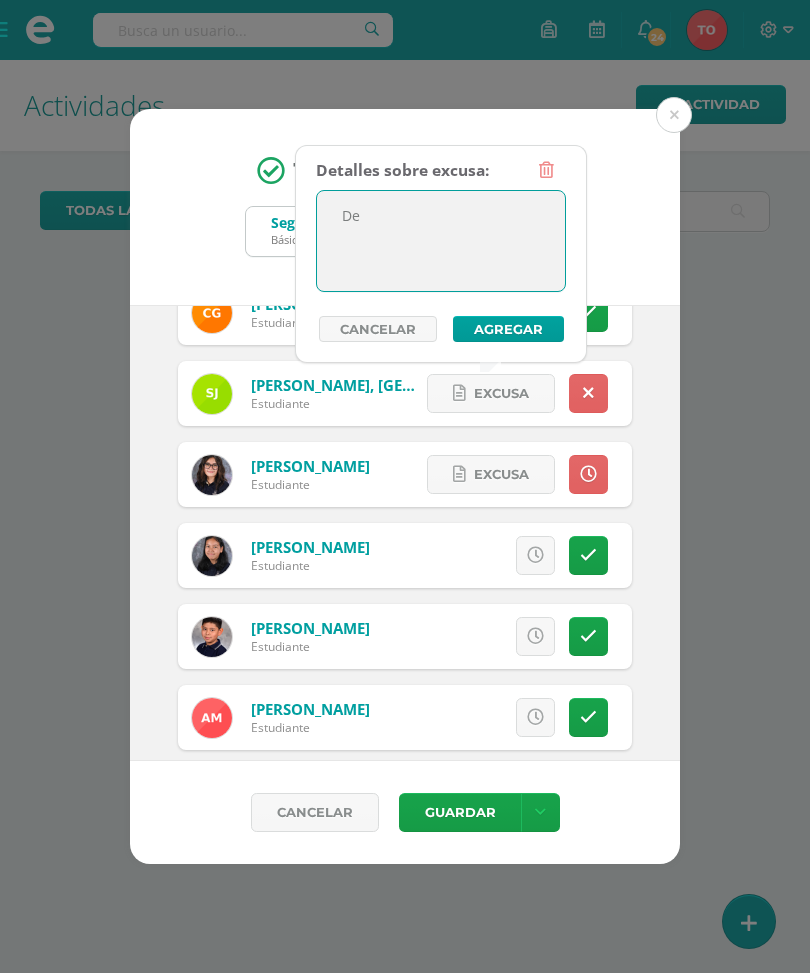 type on "D" 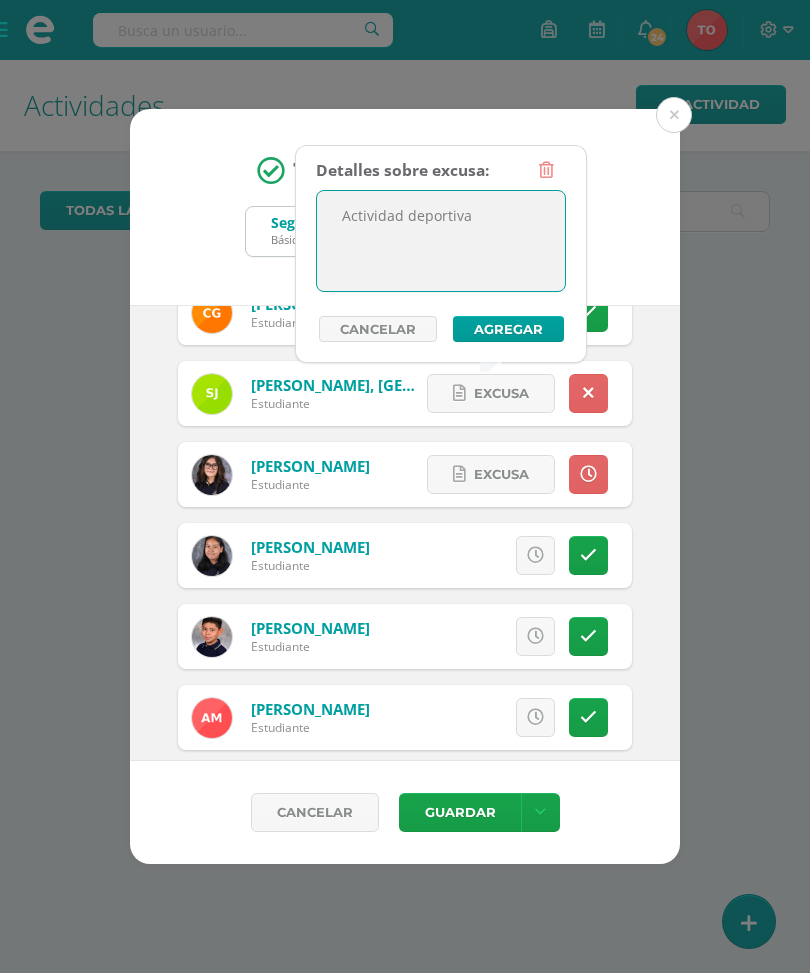 type on "Actividad deportiva" 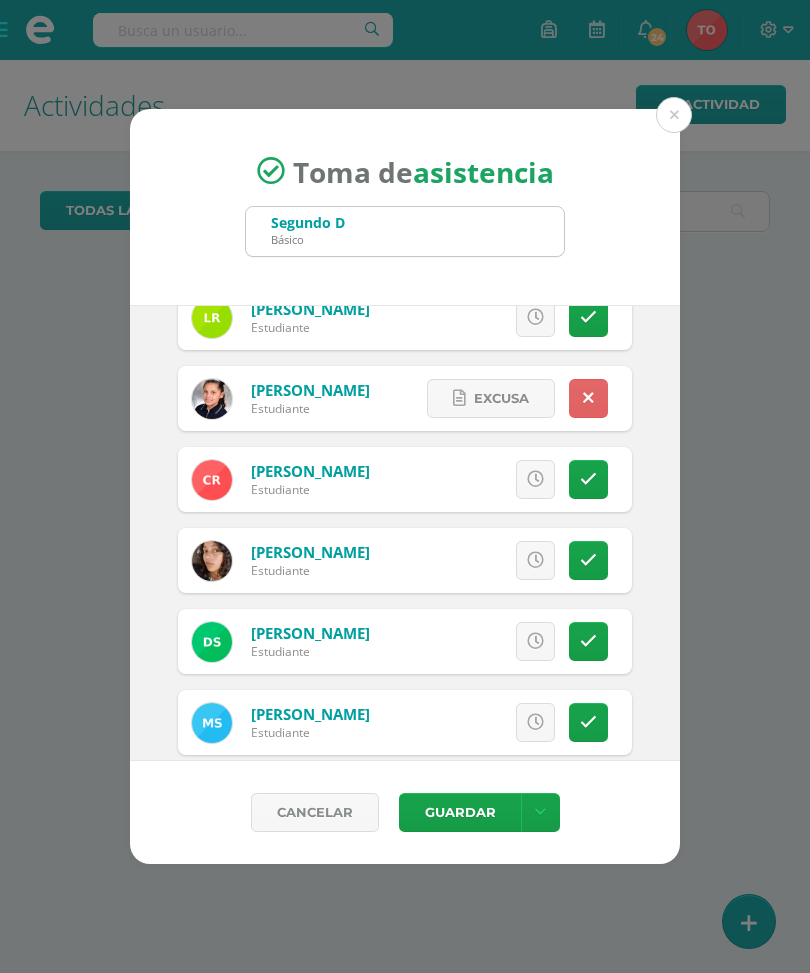 scroll, scrollTop: 2548, scrollLeft: 0, axis: vertical 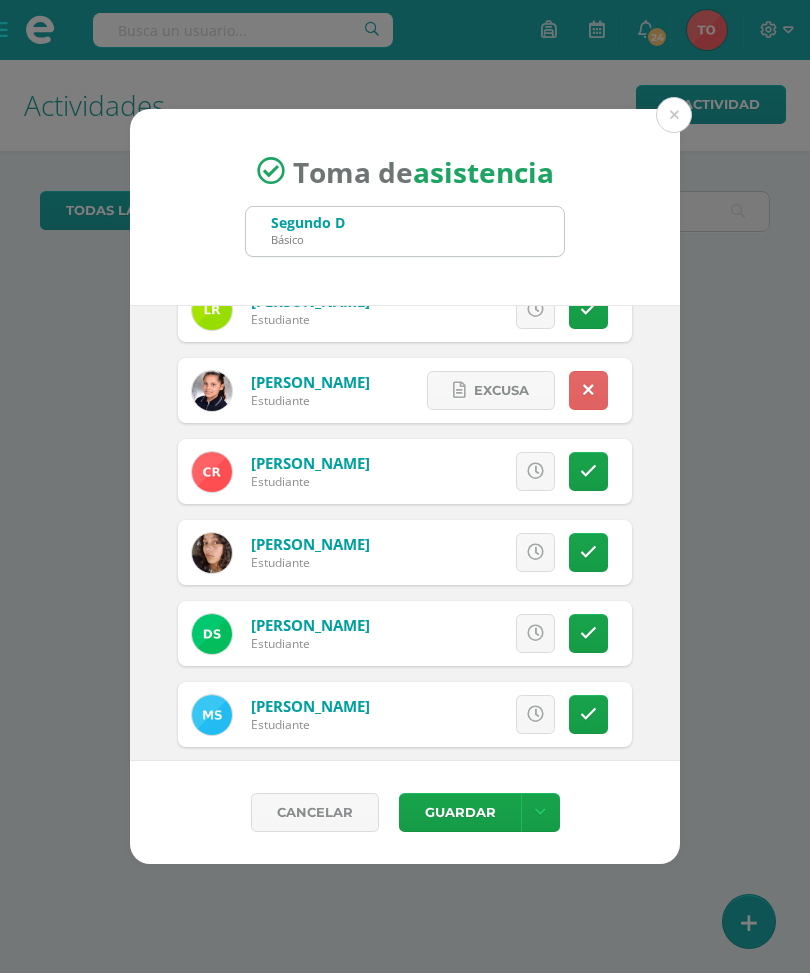 click on "Excusa" at bounding box center [501, 390] 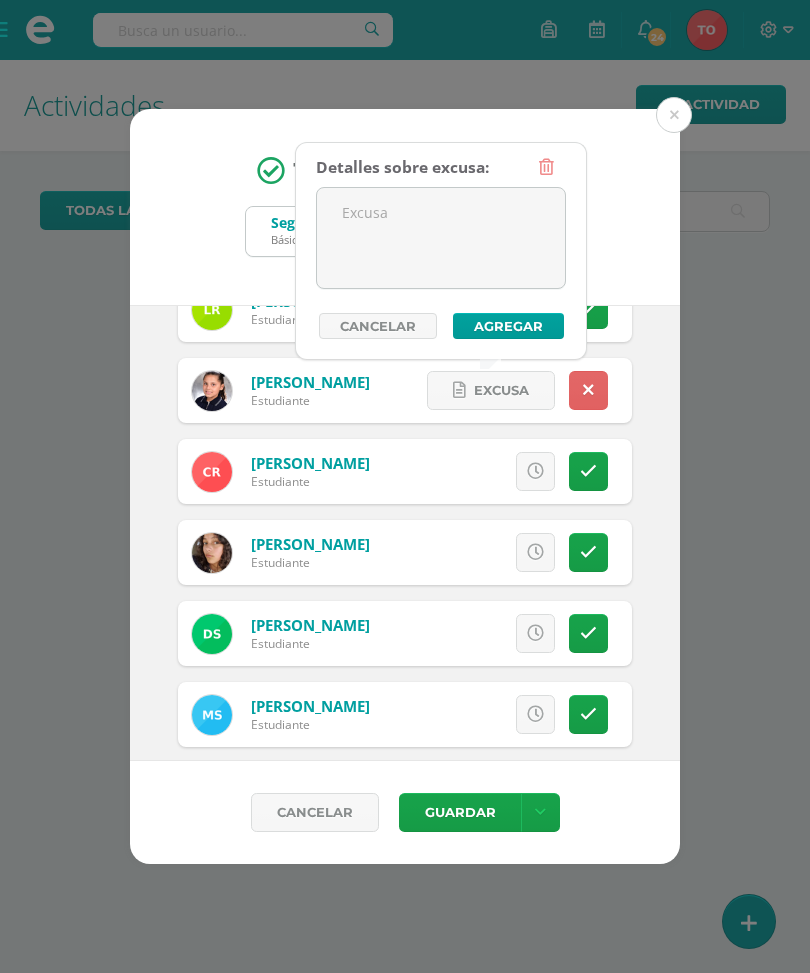 click at bounding box center [441, 238] 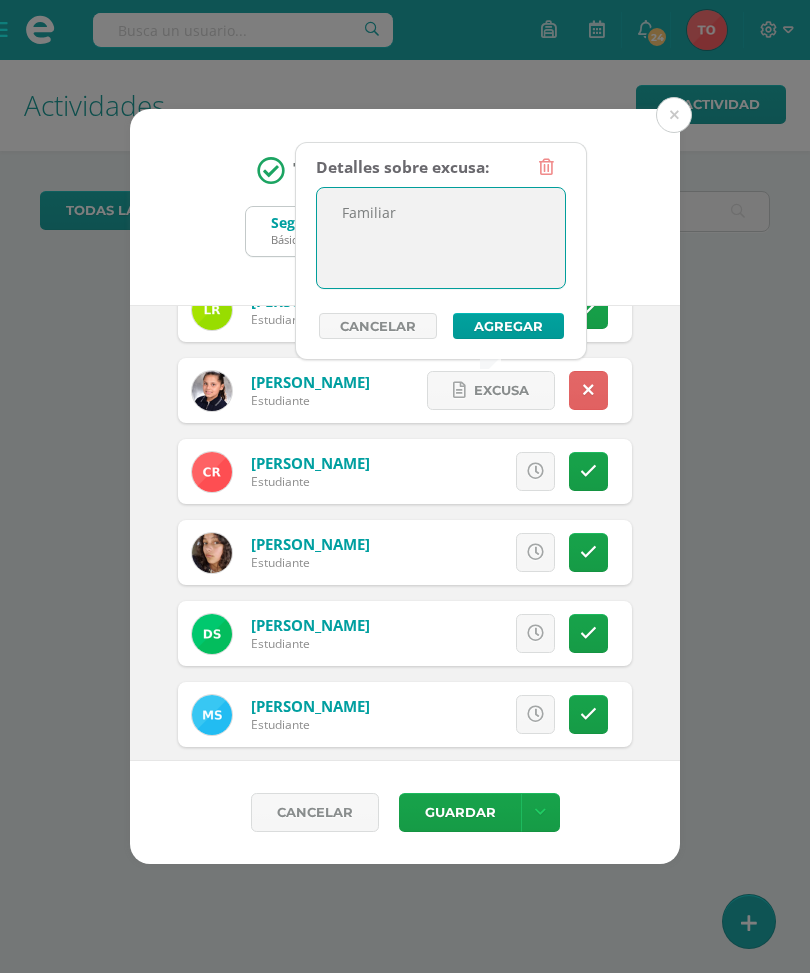 click on "Familiar" at bounding box center [441, 238] 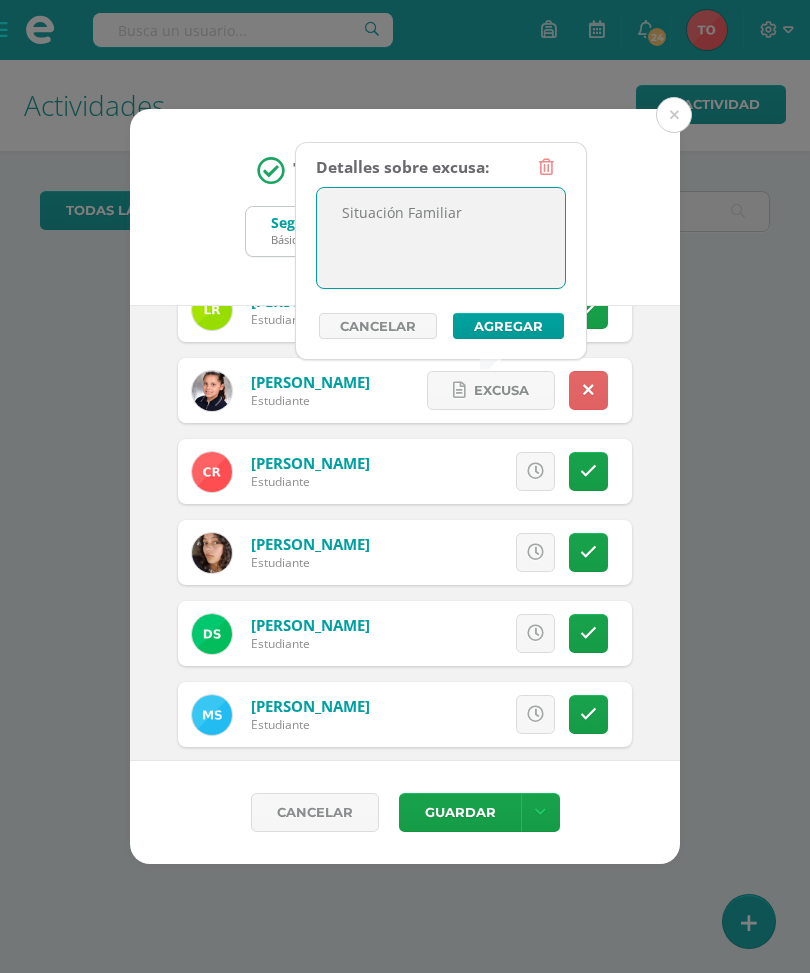 type on "Situación Familiar" 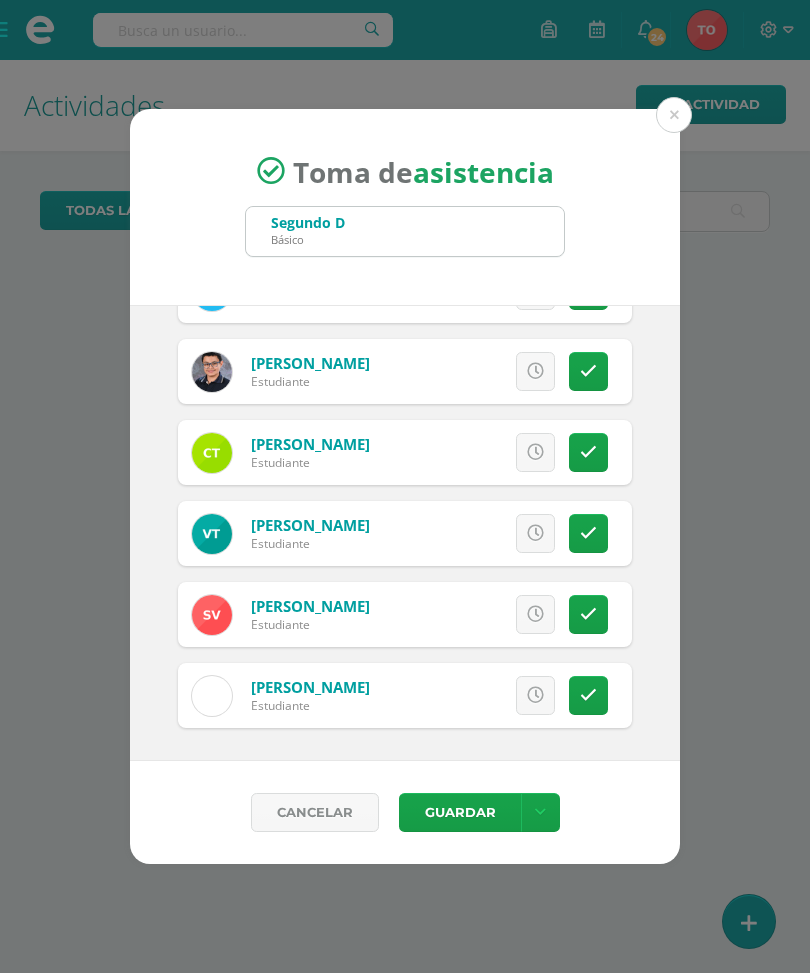 scroll, scrollTop: 2972, scrollLeft: 0, axis: vertical 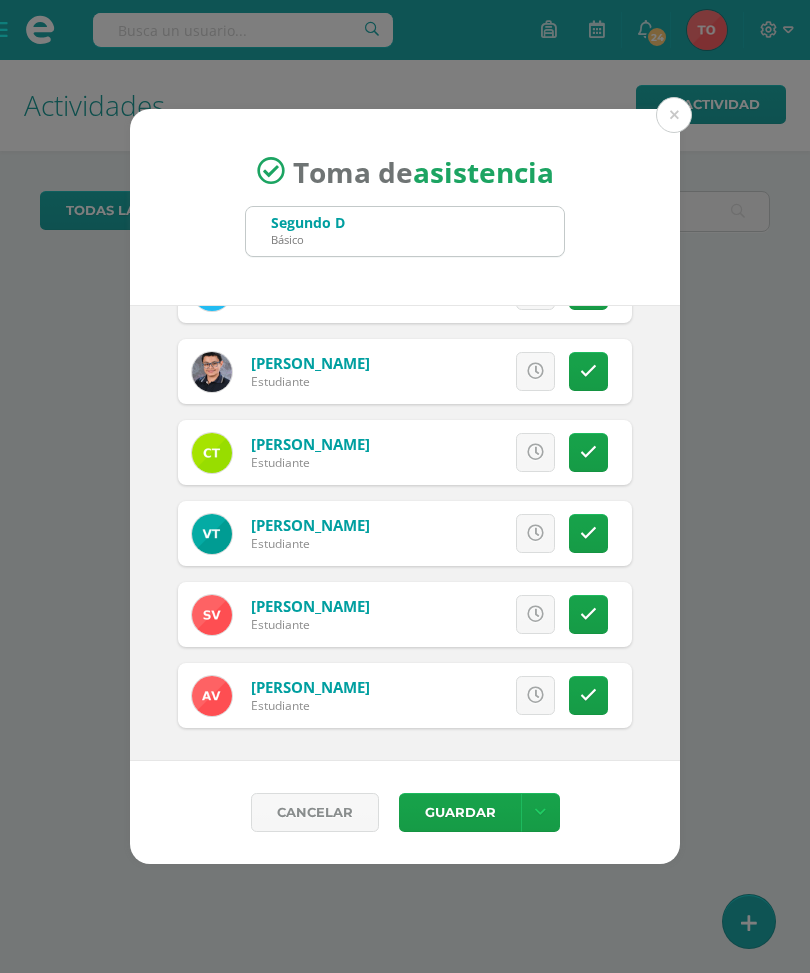 click on "Guardar" at bounding box center (460, 812) 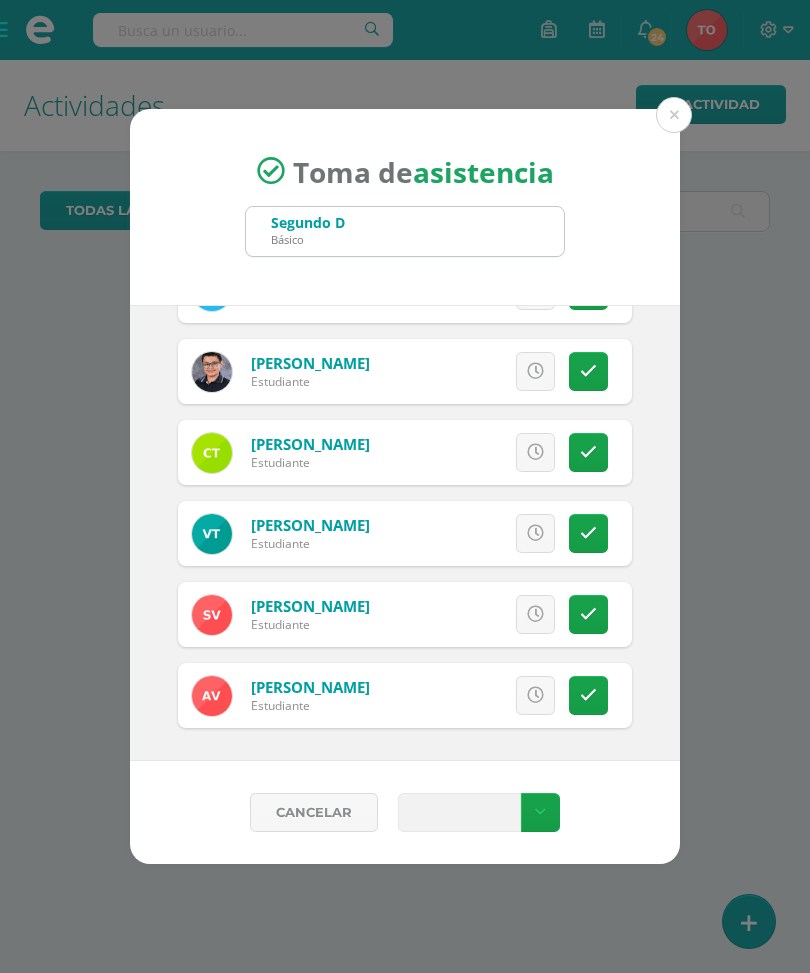 click at bounding box center (459, 813) 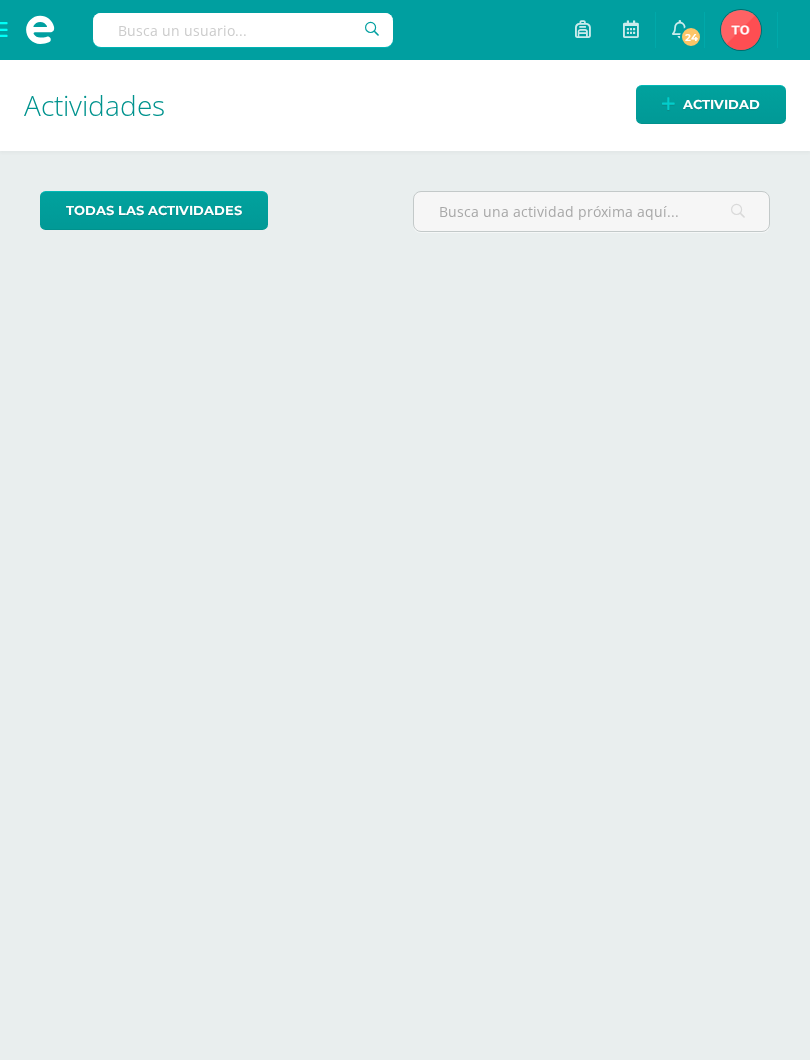 scroll, scrollTop: 0, scrollLeft: 0, axis: both 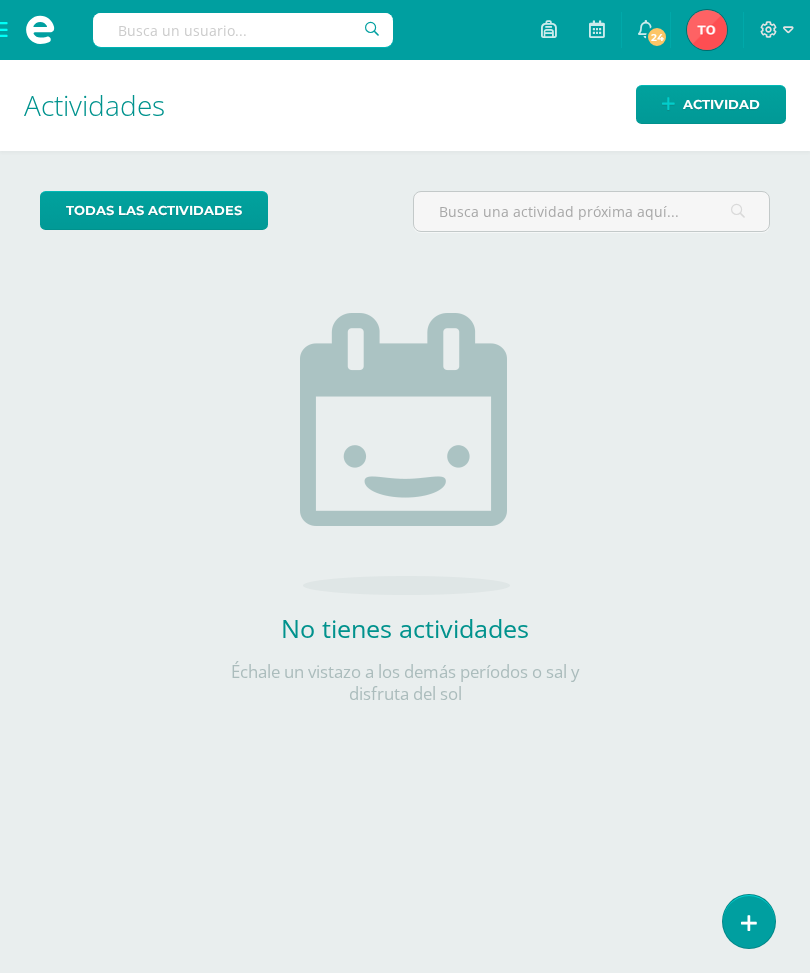 click at bounding box center [749, 921] 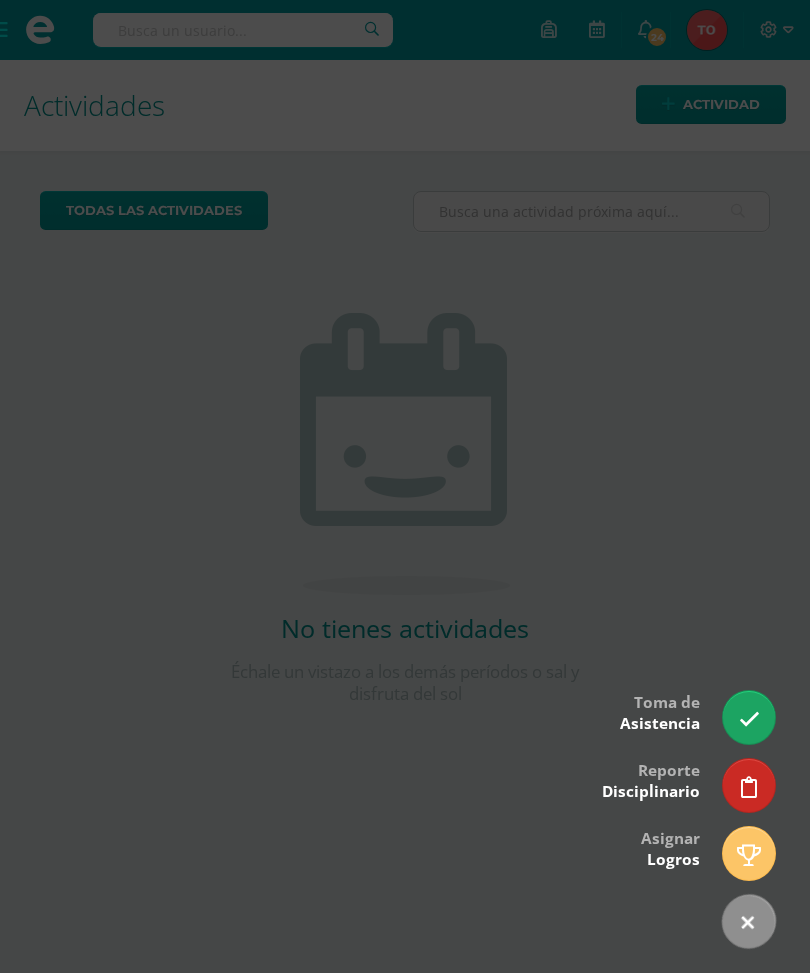 click at bounding box center [749, 717] 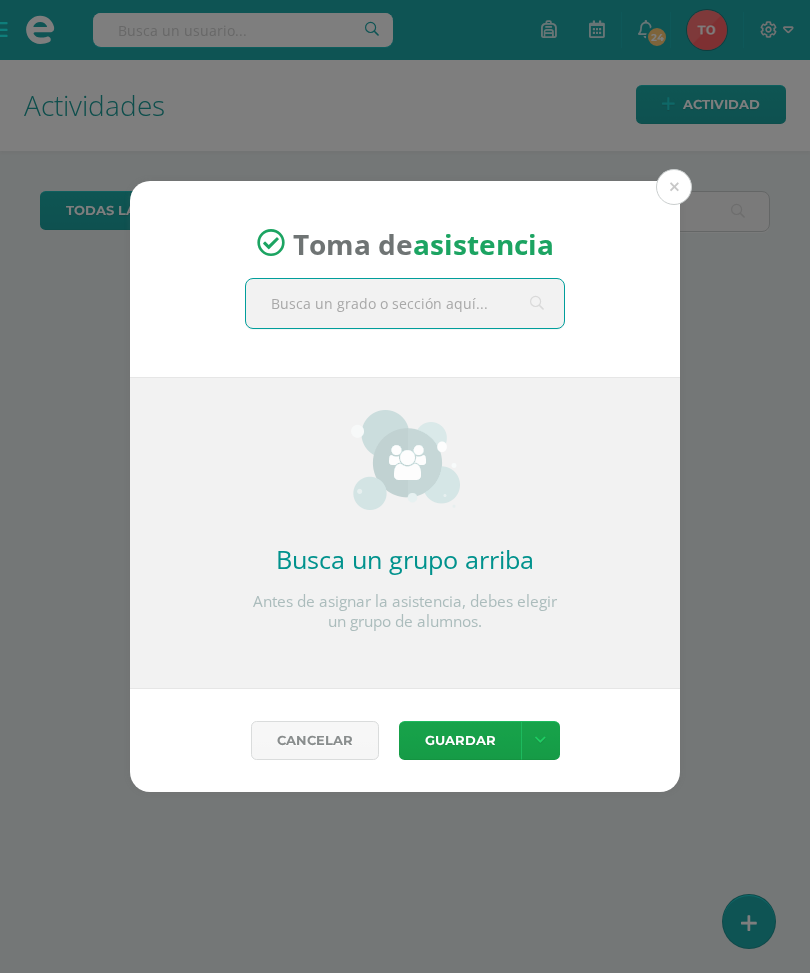 click at bounding box center (674, 187) 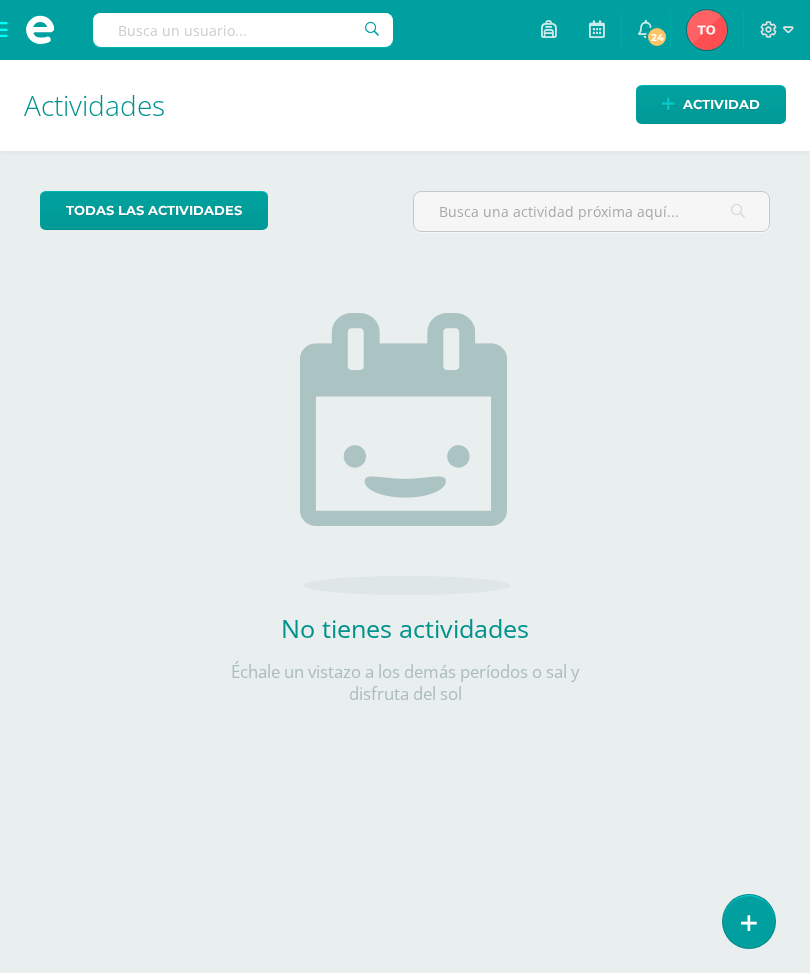 click on "Actividad" at bounding box center [721, 104] 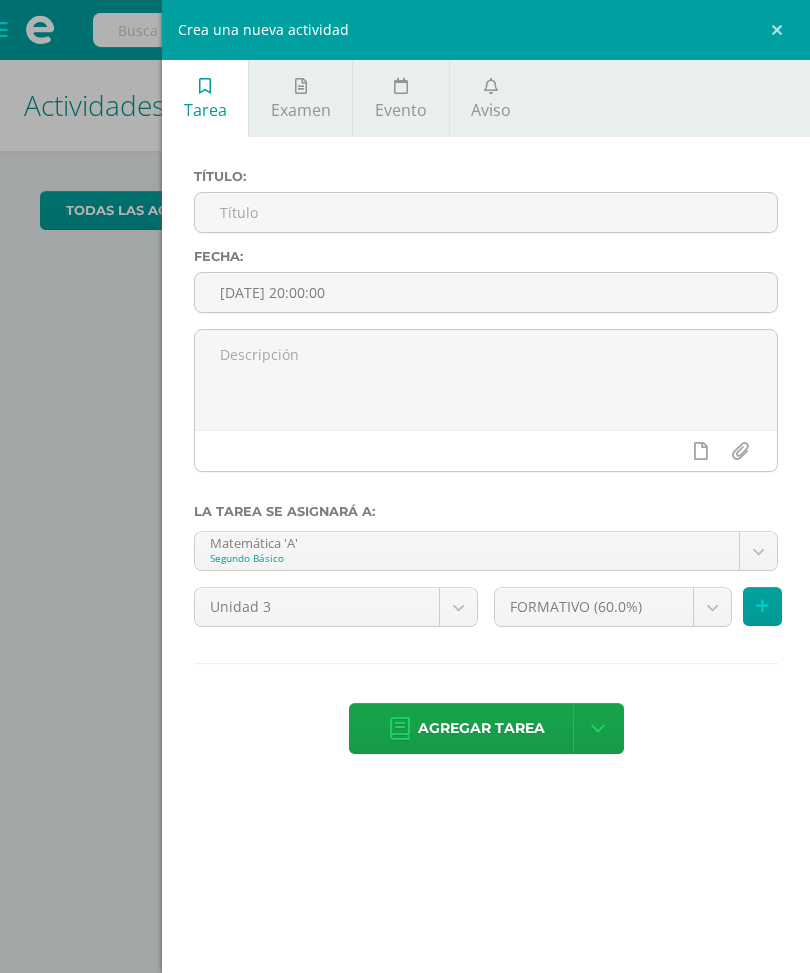 click at bounding box center (491, 86) 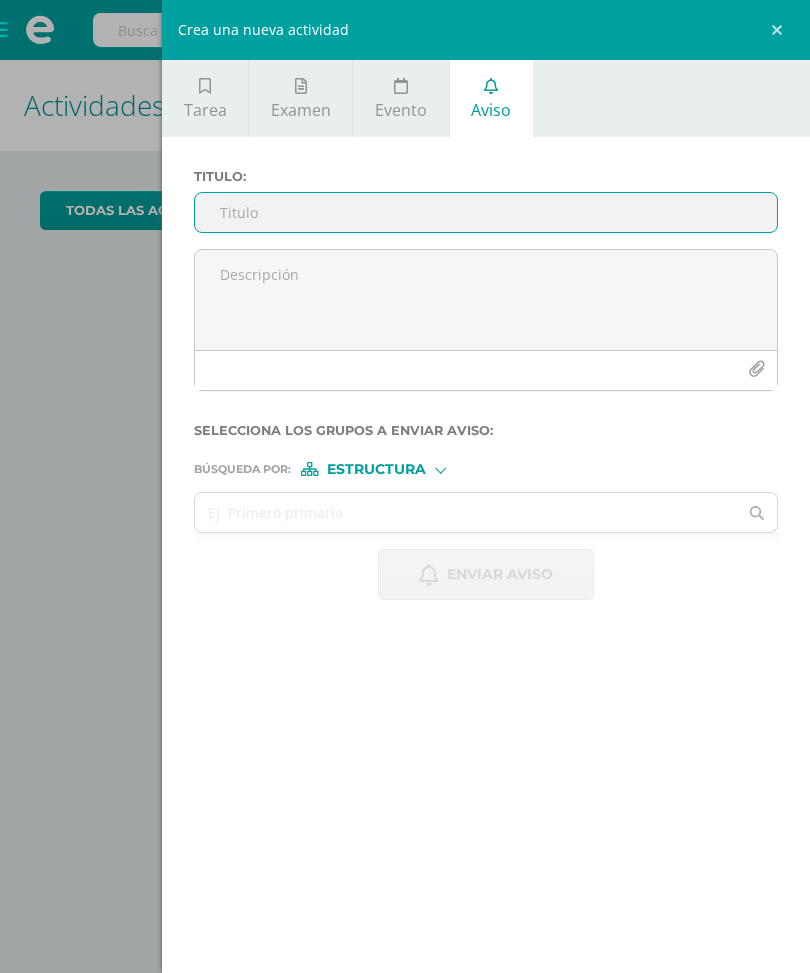 click on "Estructura" at bounding box center [376, 469] 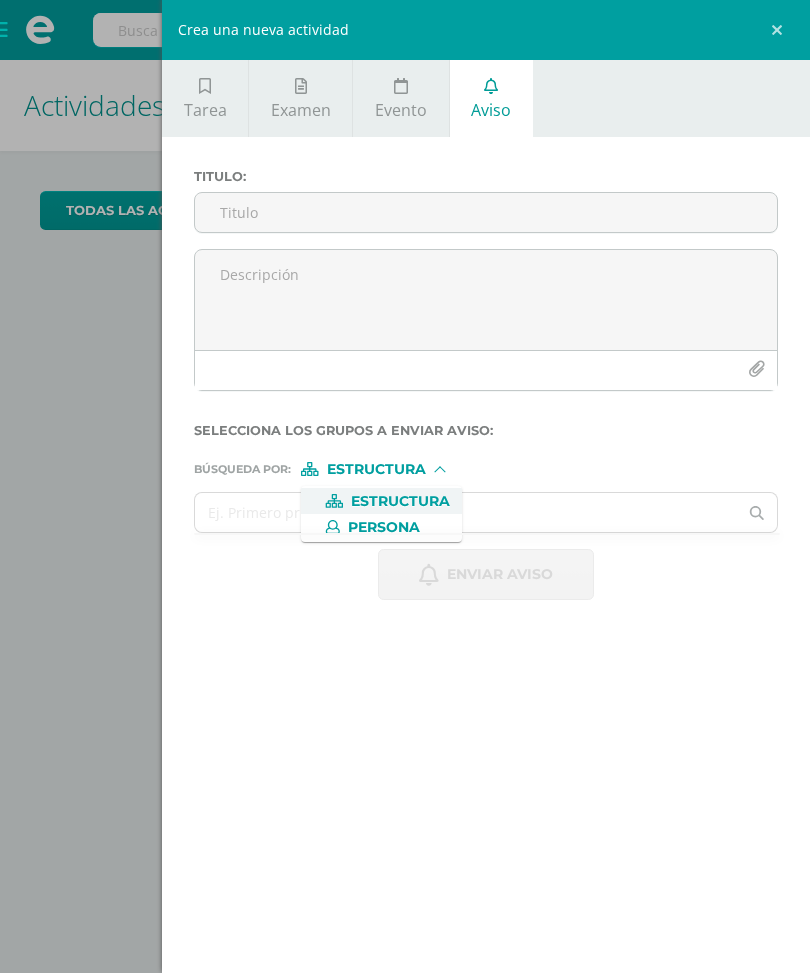 click on "Persona" at bounding box center [384, 527] 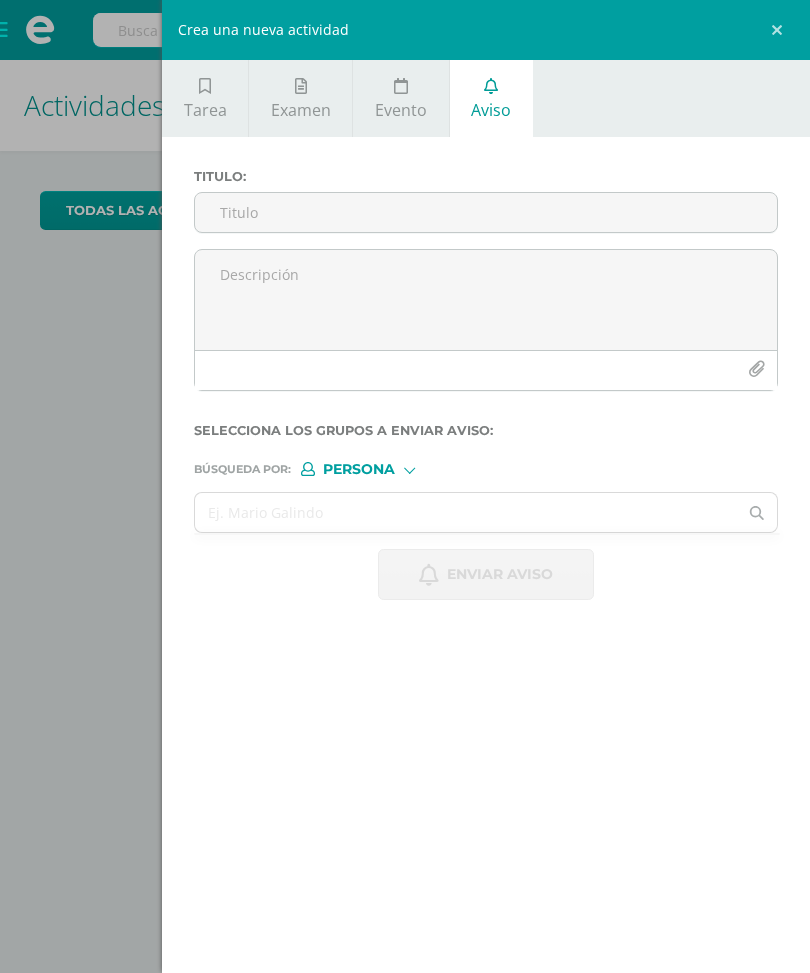 click at bounding box center [466, 512] 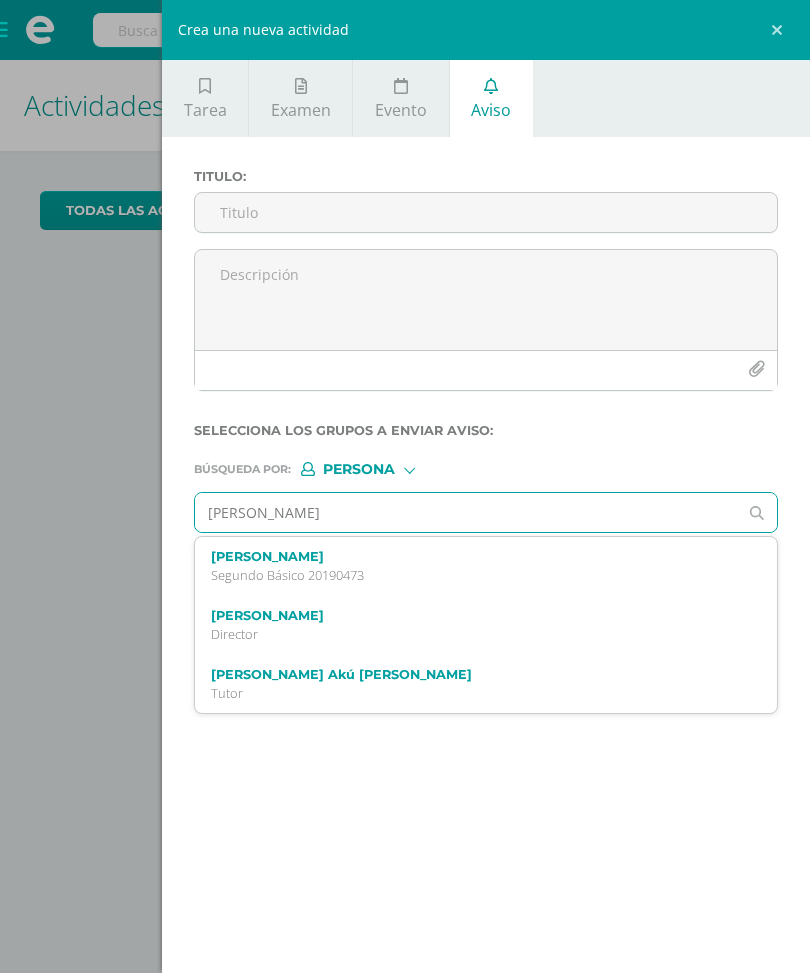 type on "Fabio benavides" 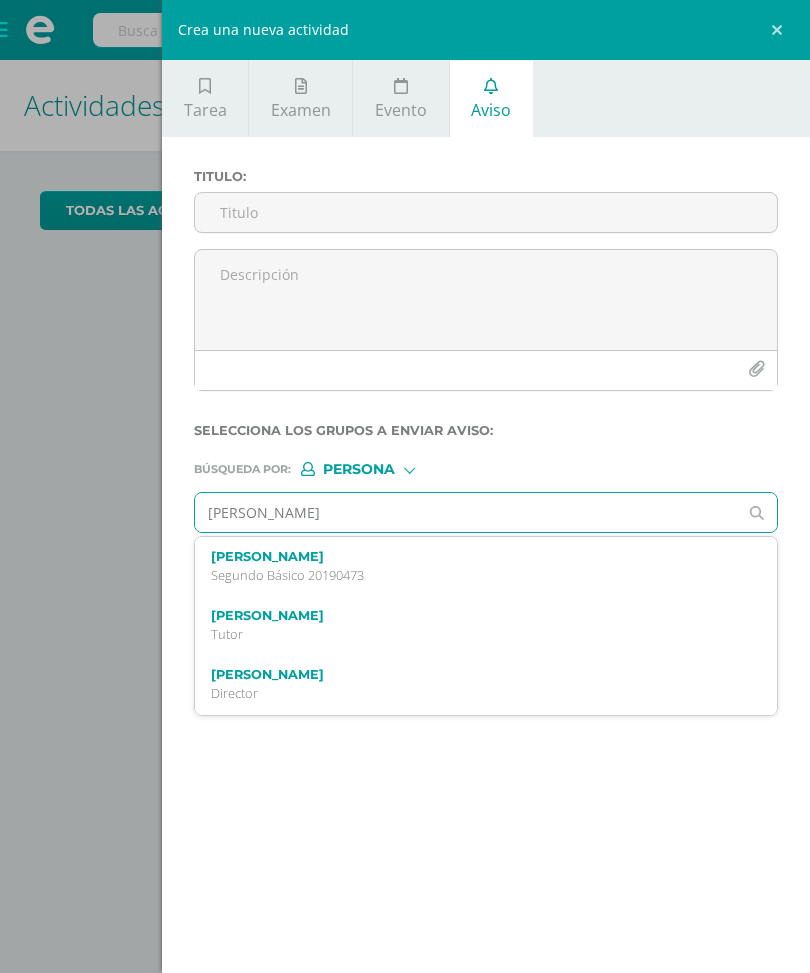 scroll, scrollTop: 0, scrollLeft: 8, axis: horizontal 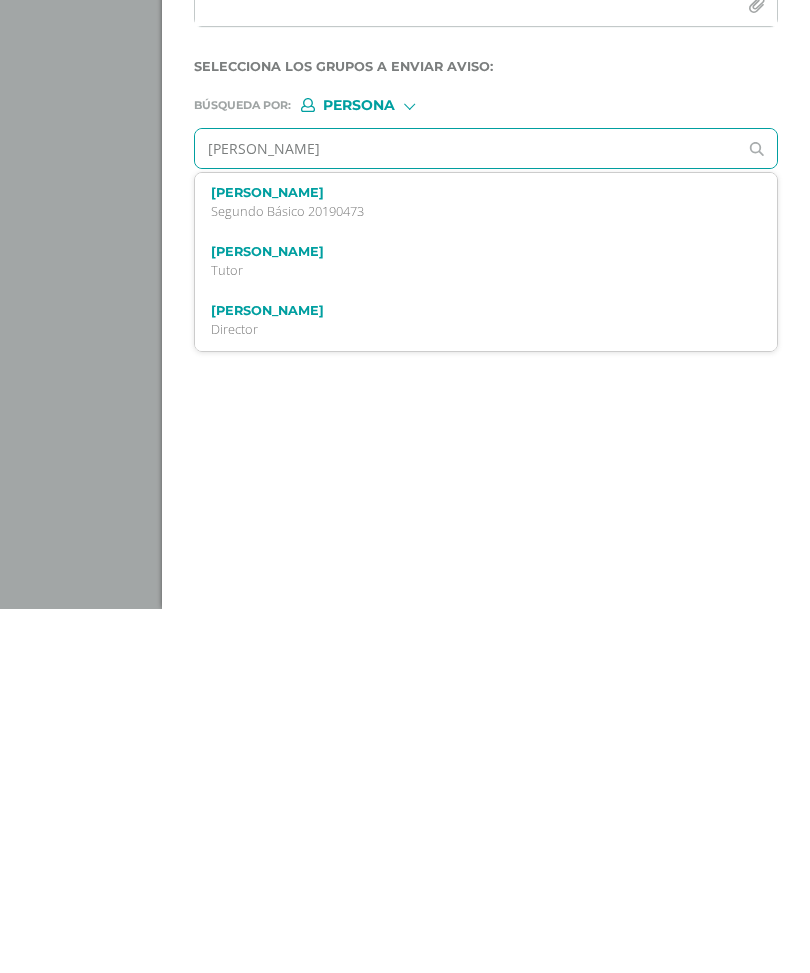 click on "Fabio Mathías Benavides Rodriguez" at bounding box center [474, 556] 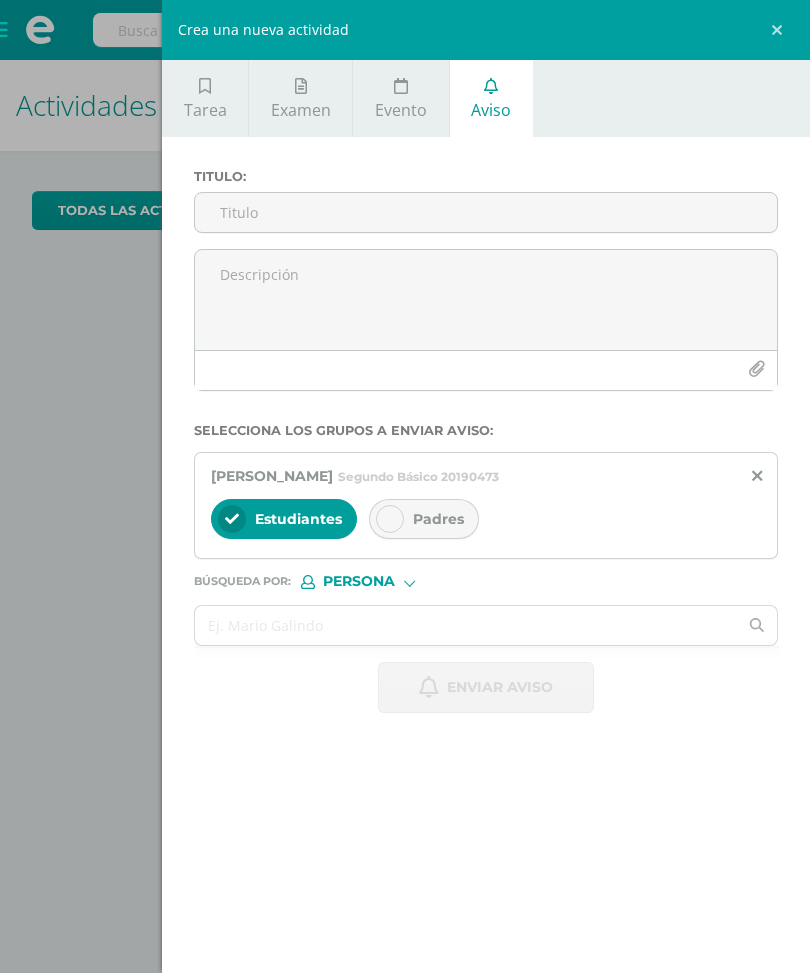 click at bounding box center (466, 625) 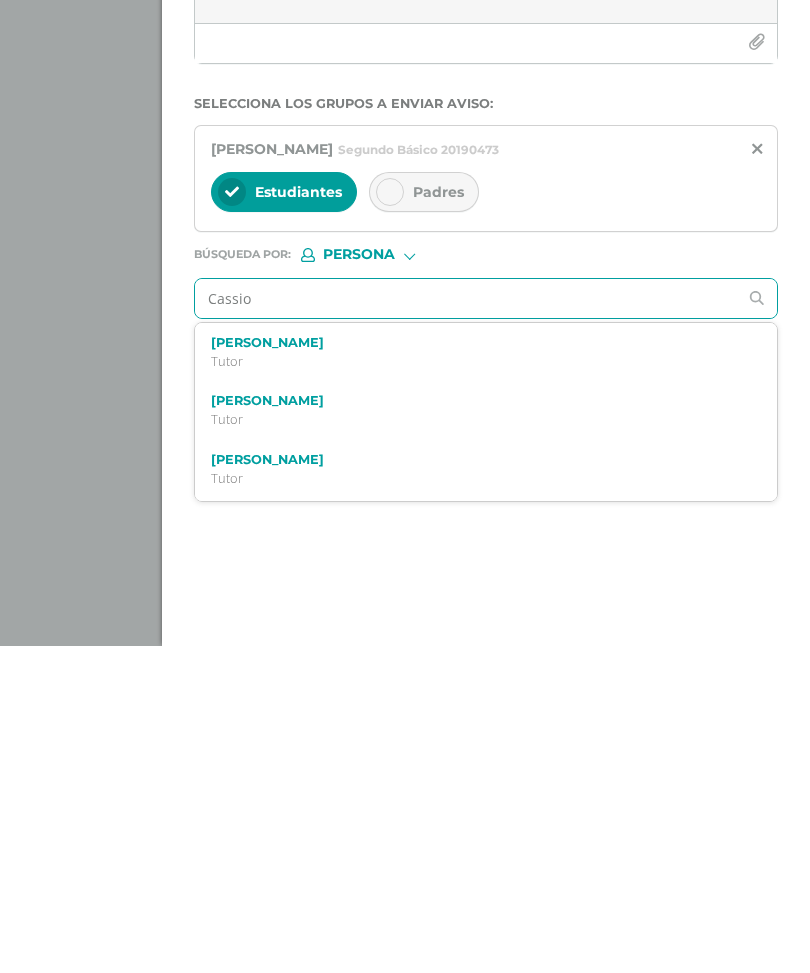 type on "Cassio" 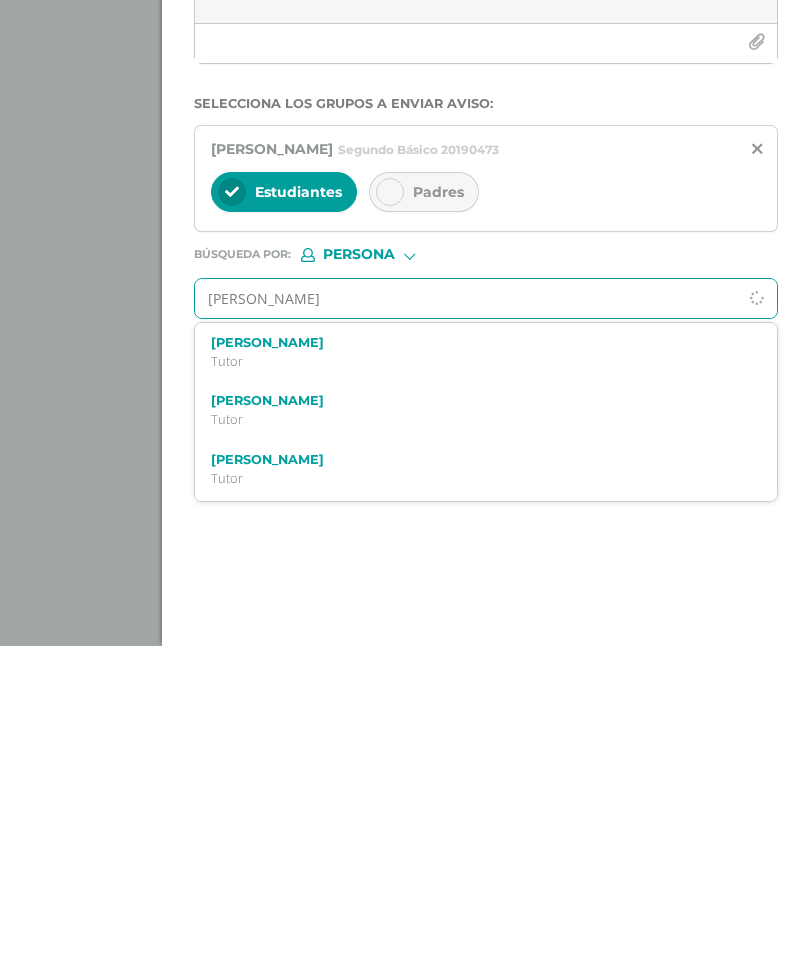 type on "Cossio" 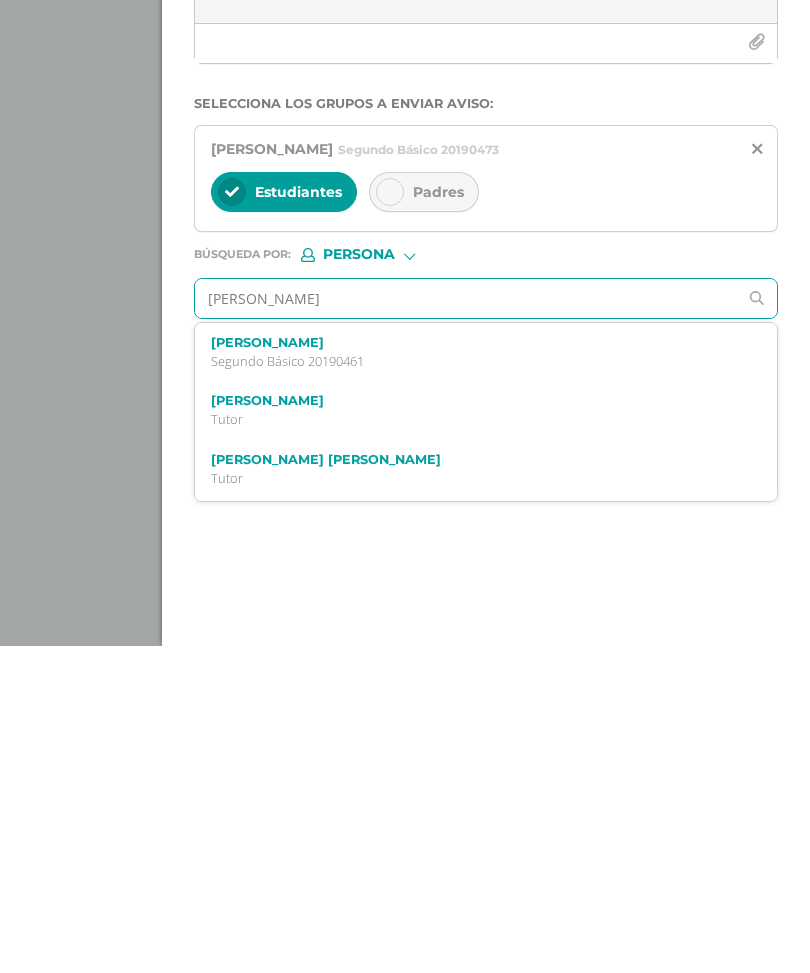 click on "Javier Enrique Cossio Salvatierra Segundo Básico 20190461" at bounding box center [474, 679] 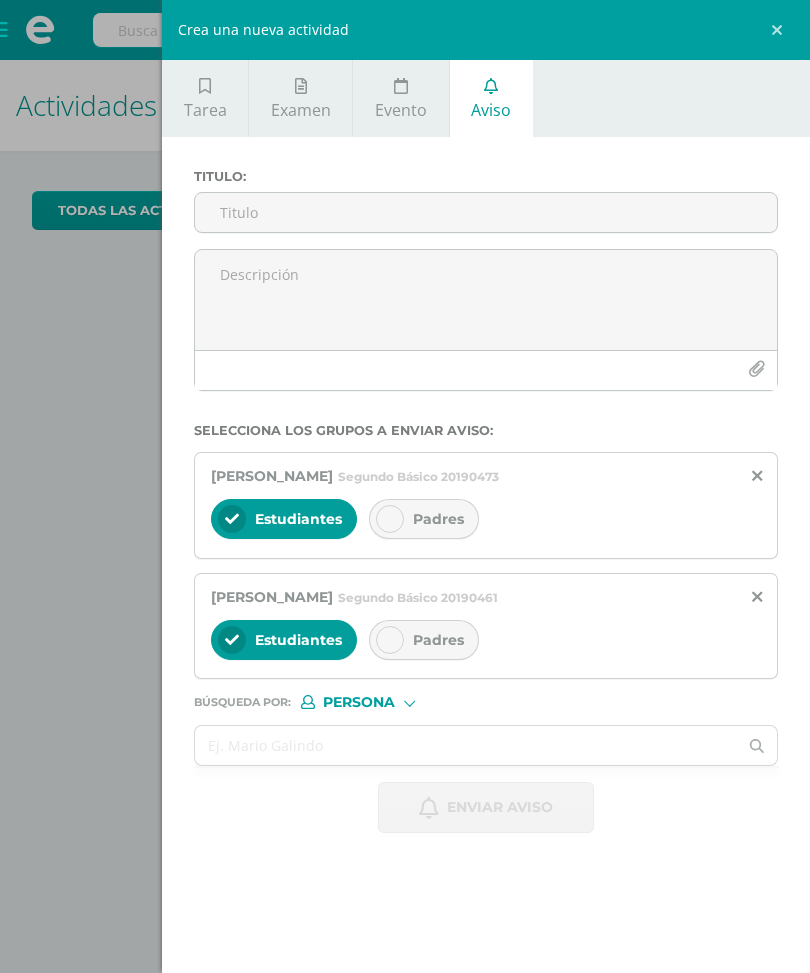 click at bounding box center (466, 745) 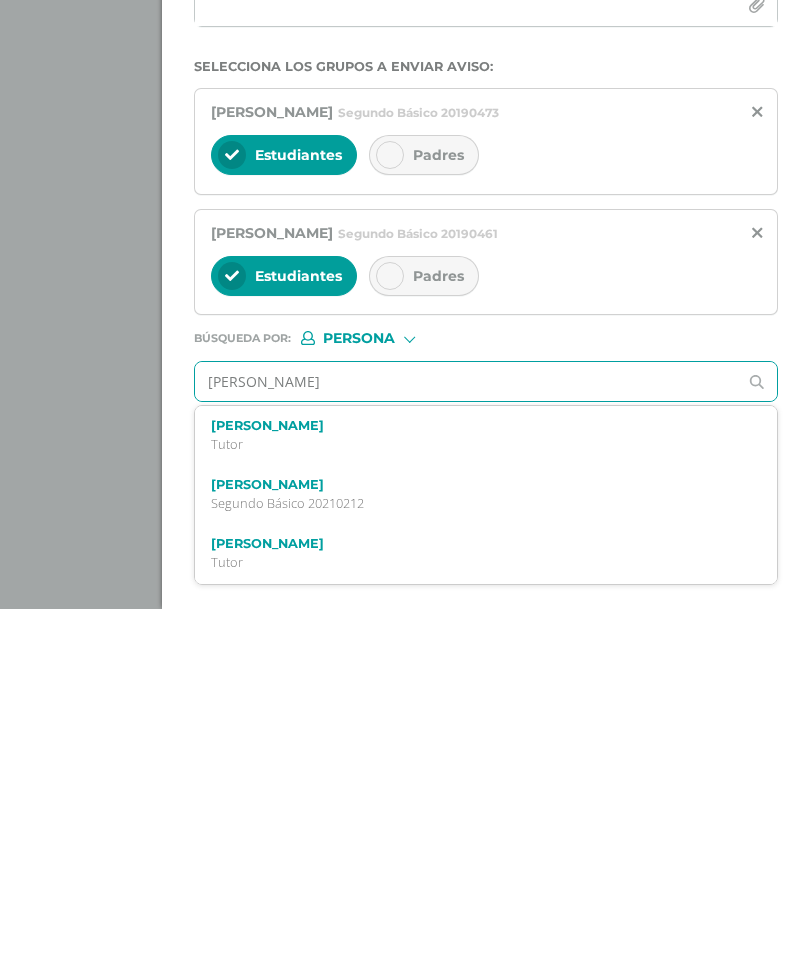 type on "Óscar oliva" 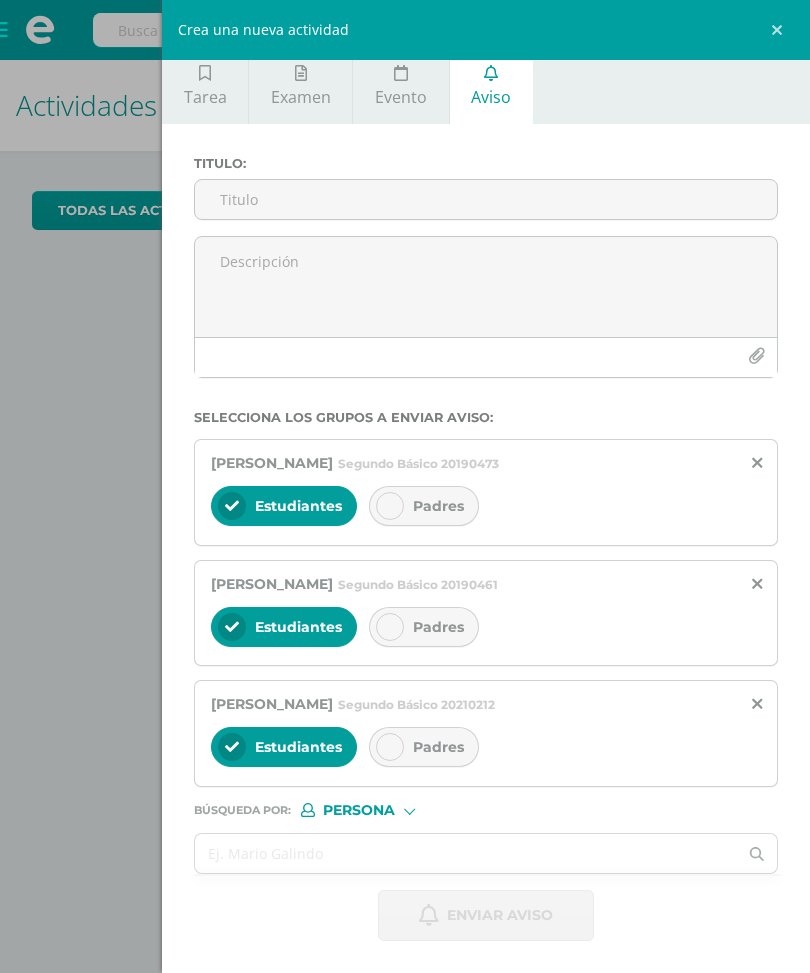 scroll, scrollTop: 22, scrollLeft: 0, axis: vertical 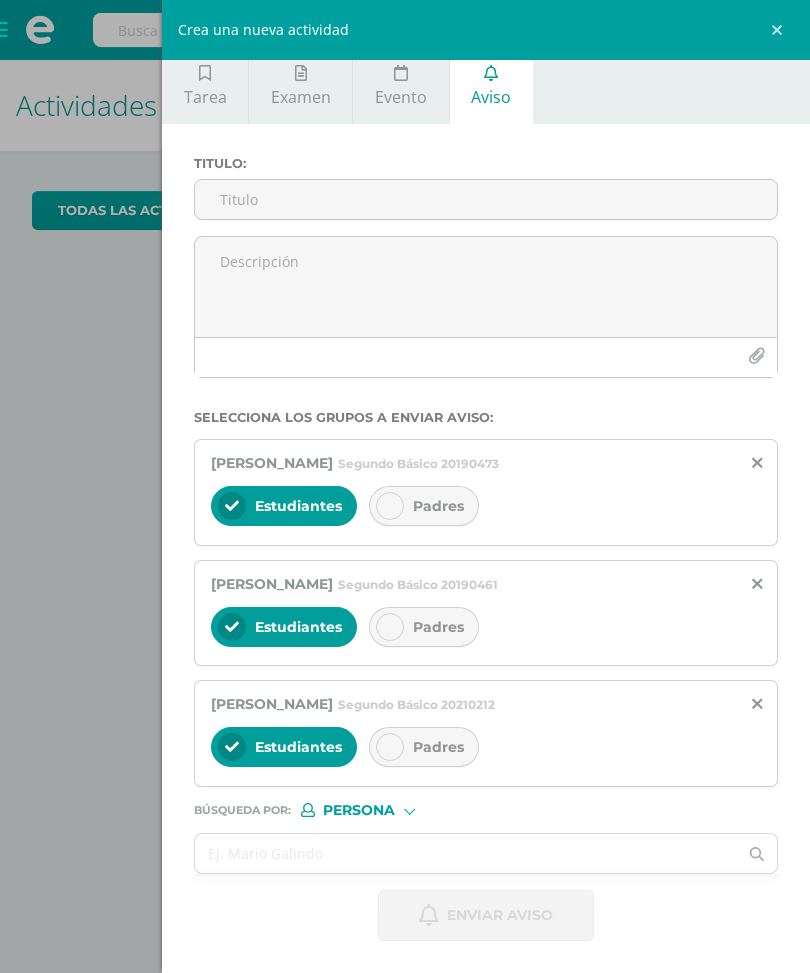 click at bounding box center [466, 853] 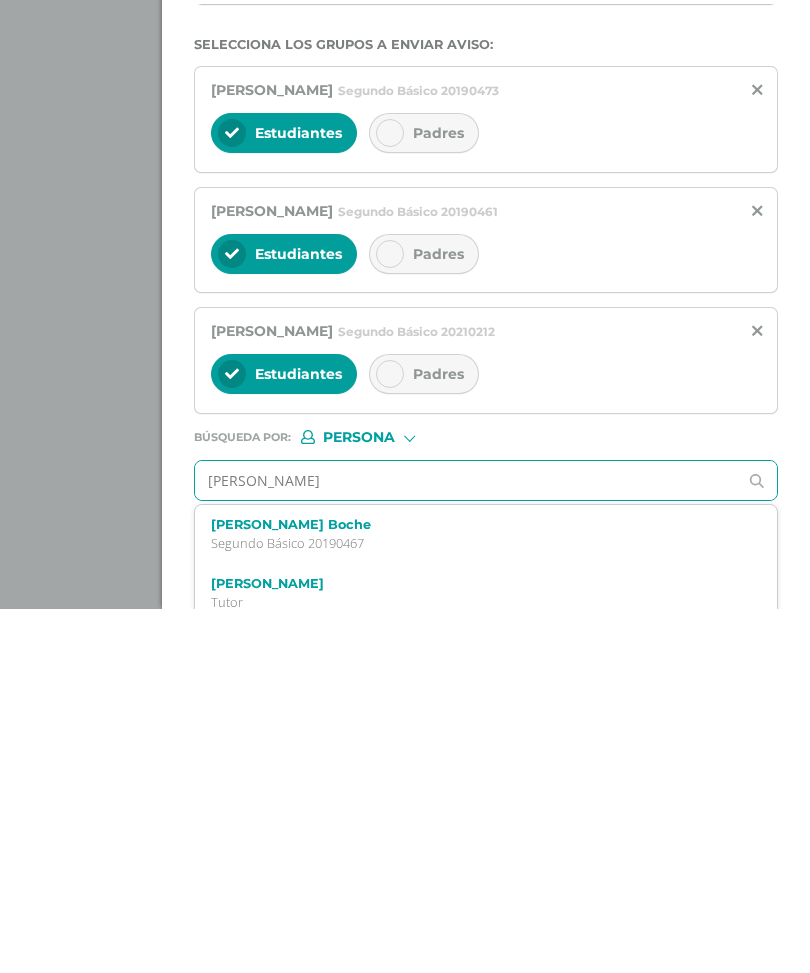 type on "Karla thompson" 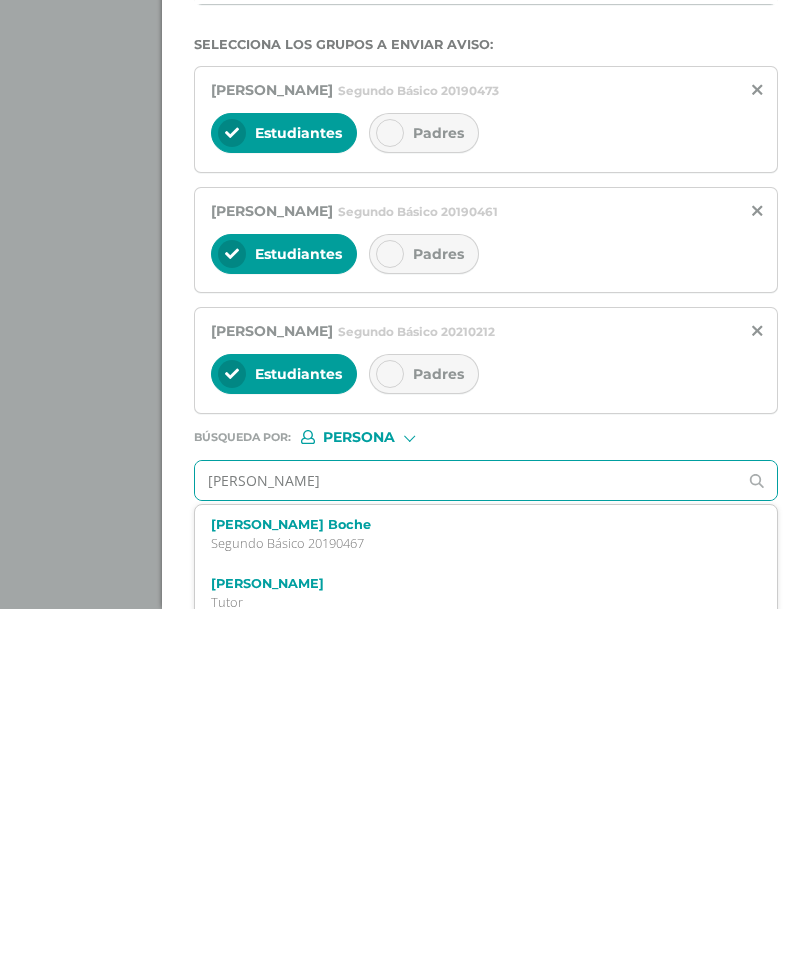 click on "Karlo Santiago Thompson Boche" at bounding box center [474, 888] 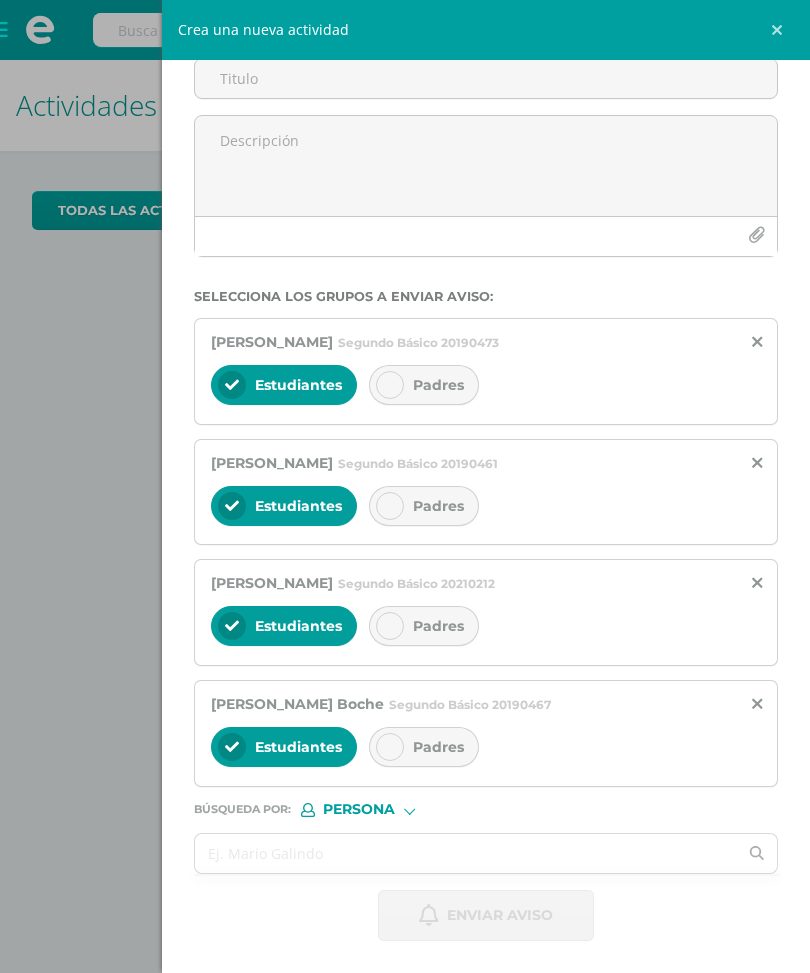 scroll, scrollTop: 144, scrollLeft: 0, axis: vertical 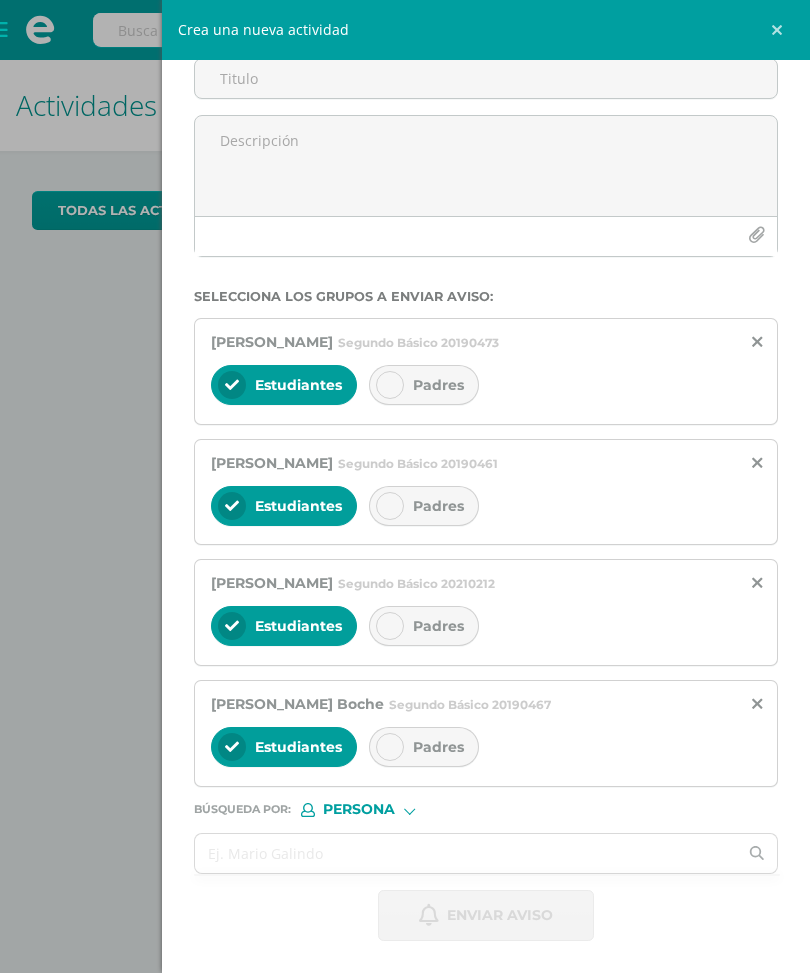 click at bounding box center (466, 853) 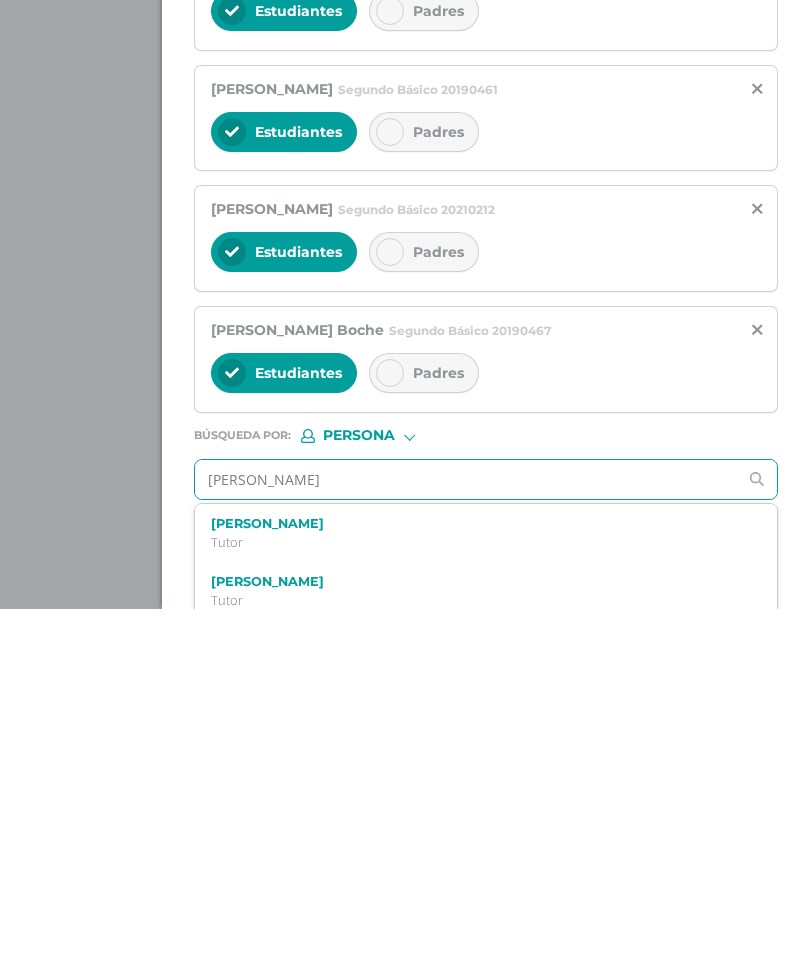 type on "Andrea López" 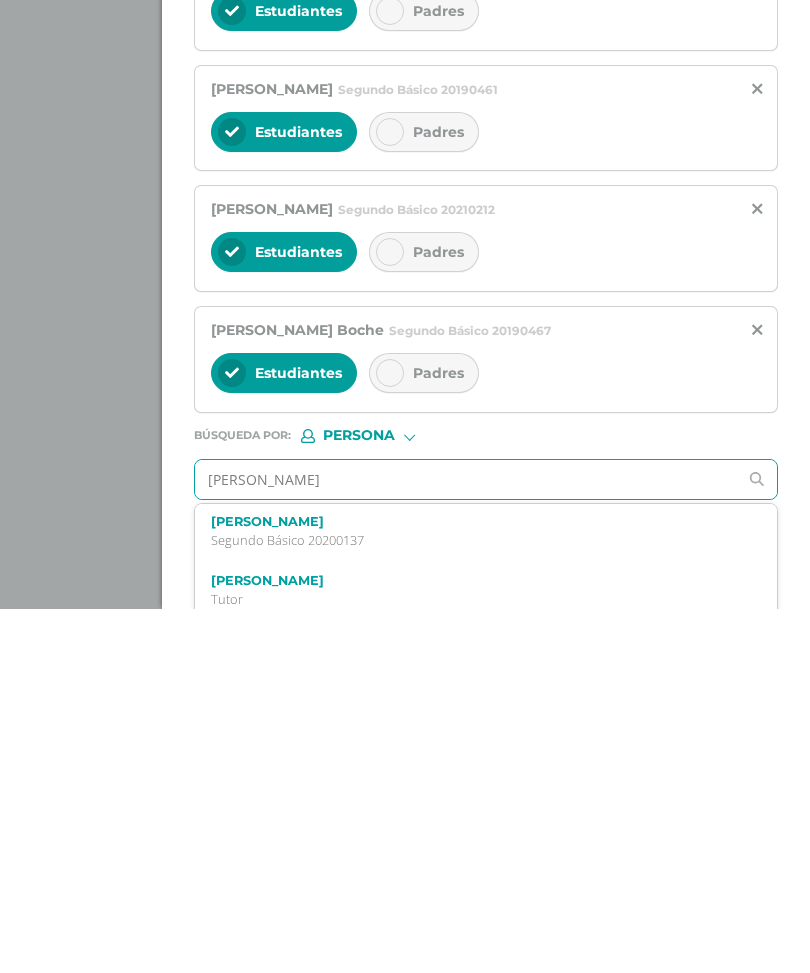 scroll, scrollTop: 418, scrollLeft: 0, axis: vertical 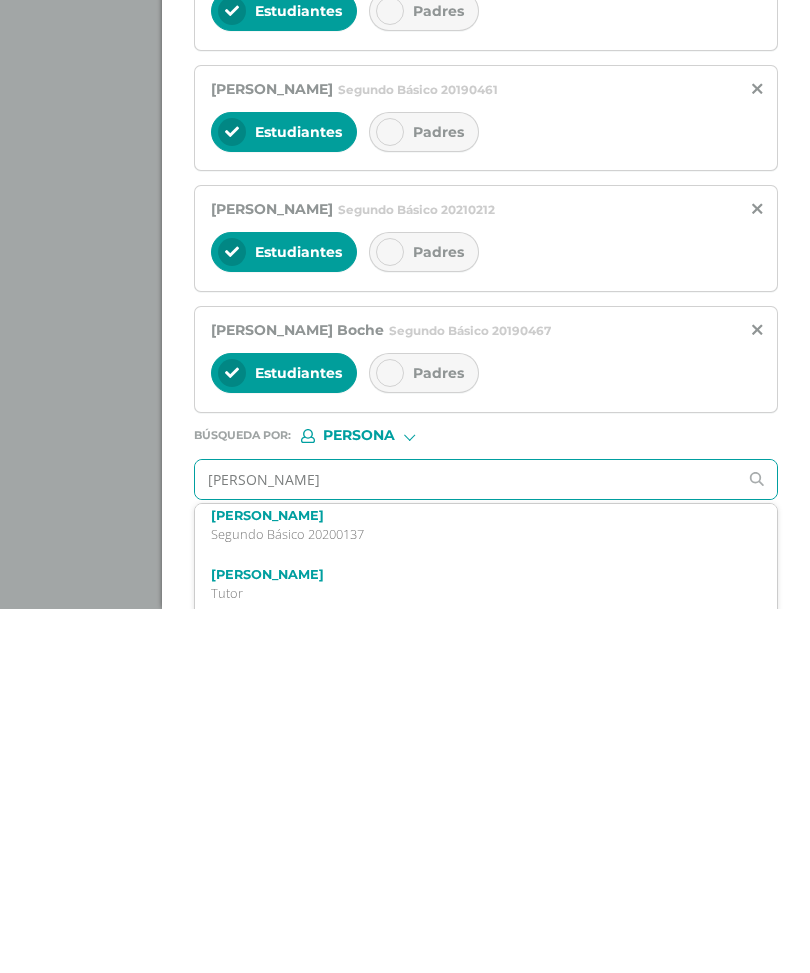 click on "Segundo Básico 20200137" at bounding box center (474, 898) 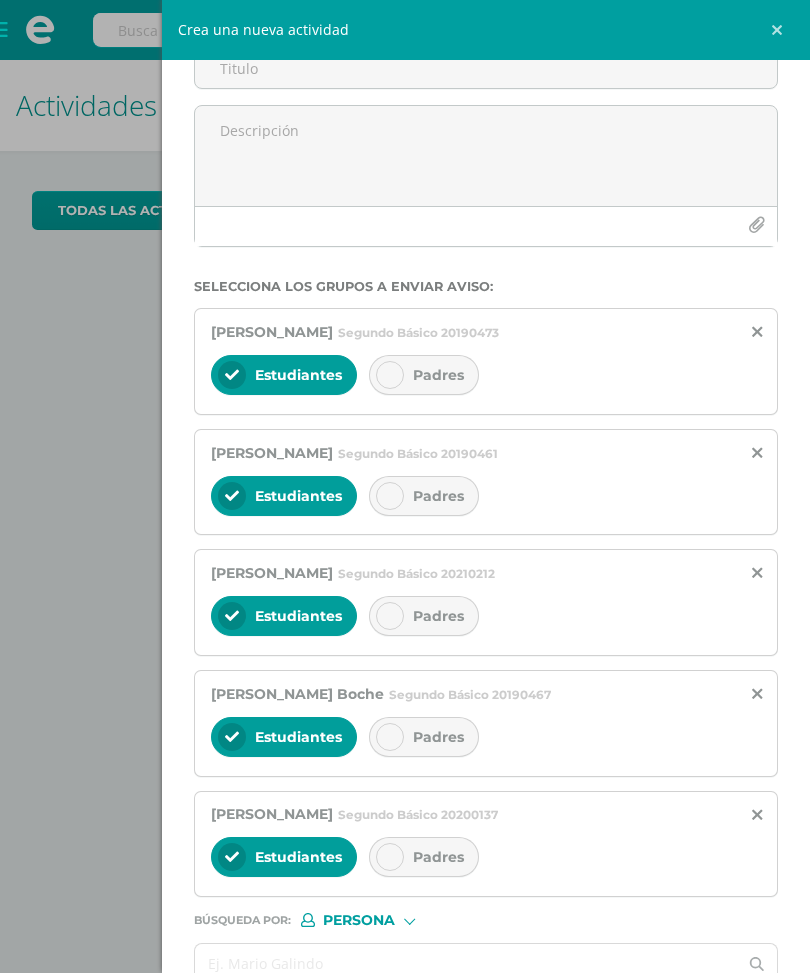 scroll, scrollTop: 0, scrollLeft: 0, axis: both 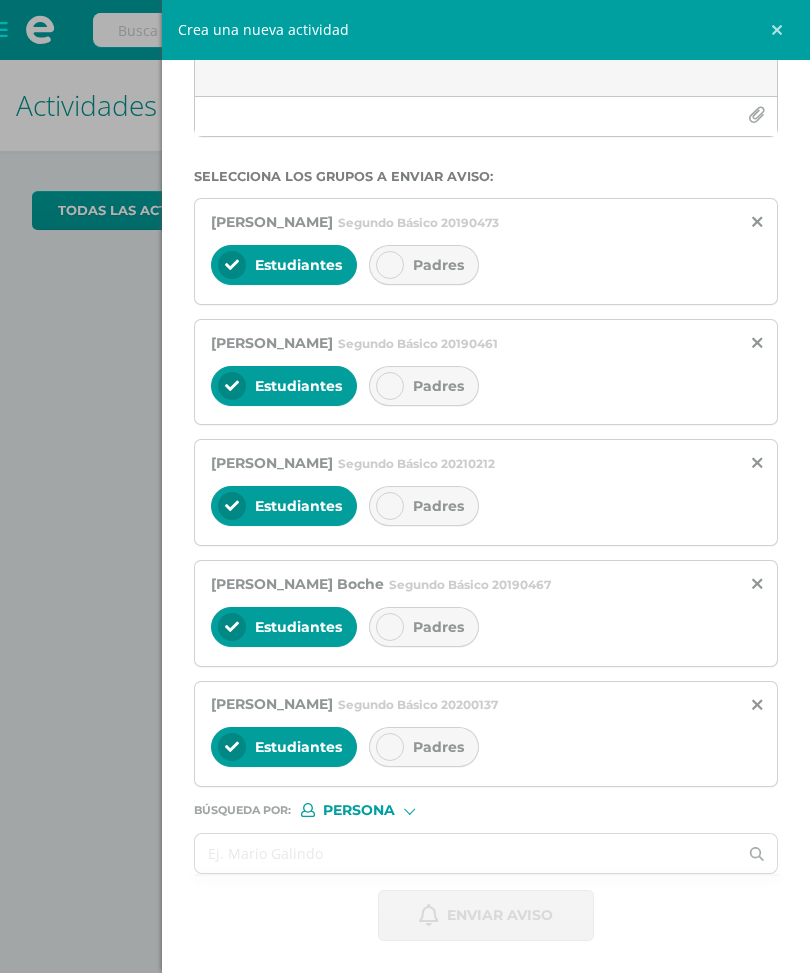 click at bounding box center [466, 853] 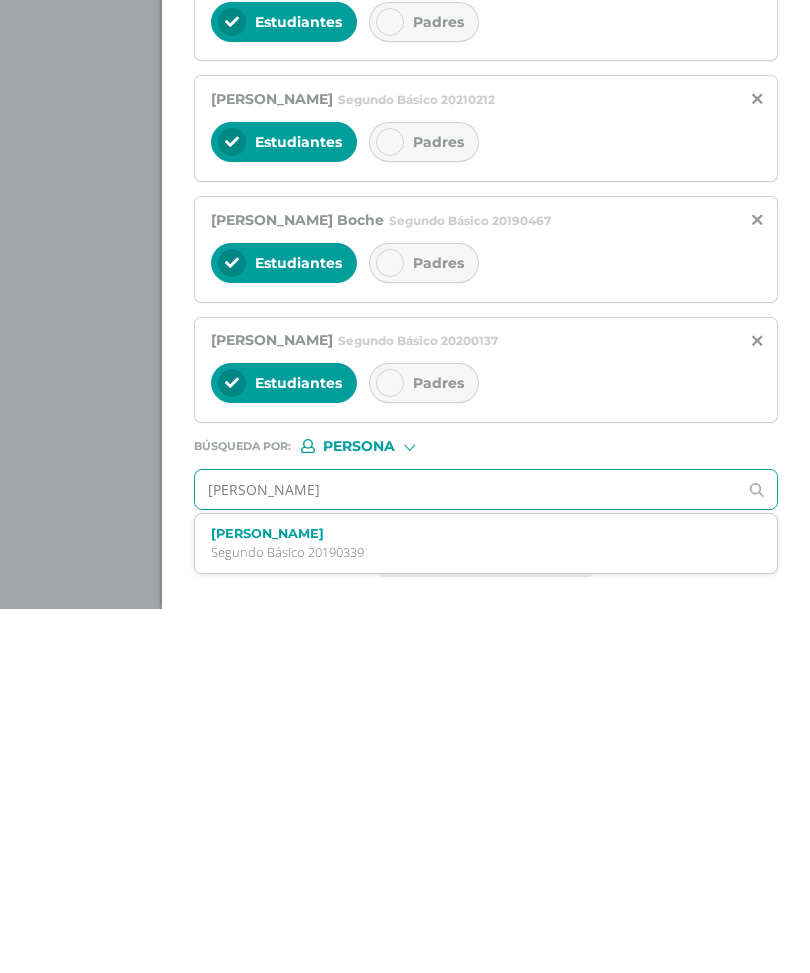 type on "María José Enriquez" 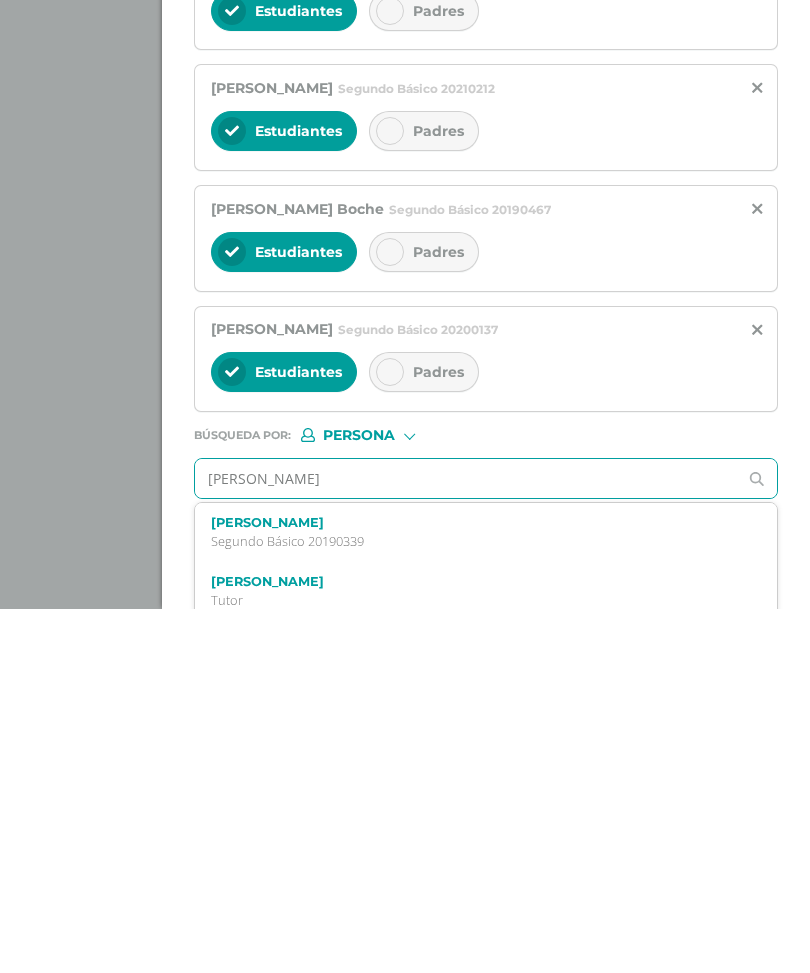 click on "María José Enriquez Quezada Segundo Básico 20190339" at bounding box center (474, 896) 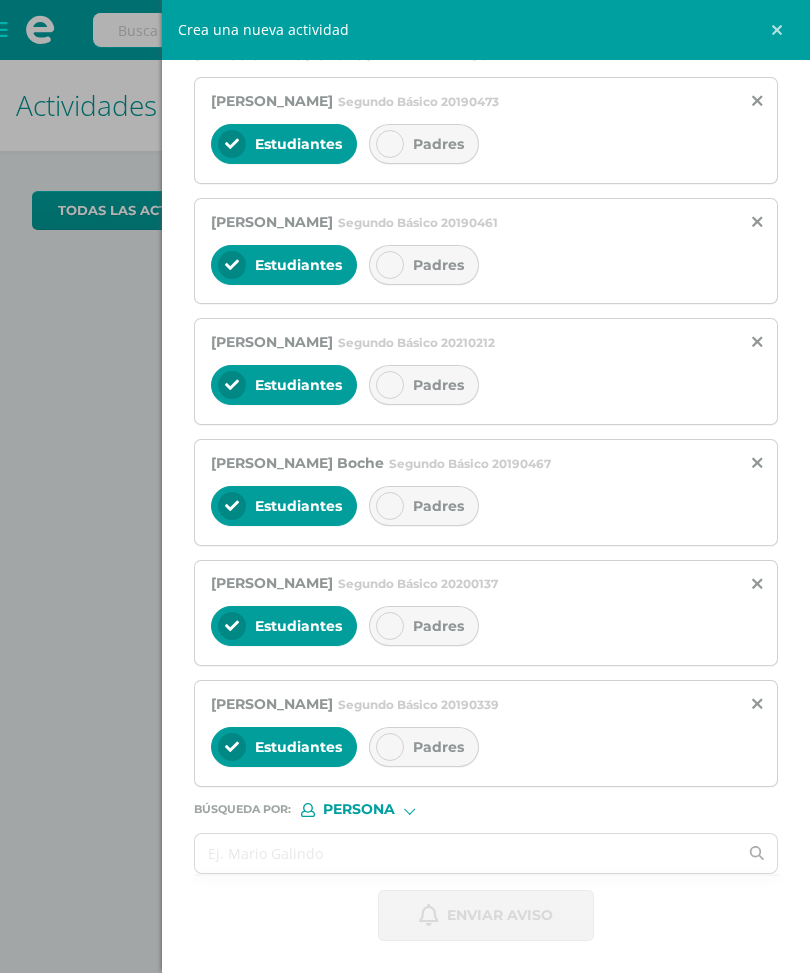 scroll, scrollTop: 387, scrollLeft: 0, axis: vertical 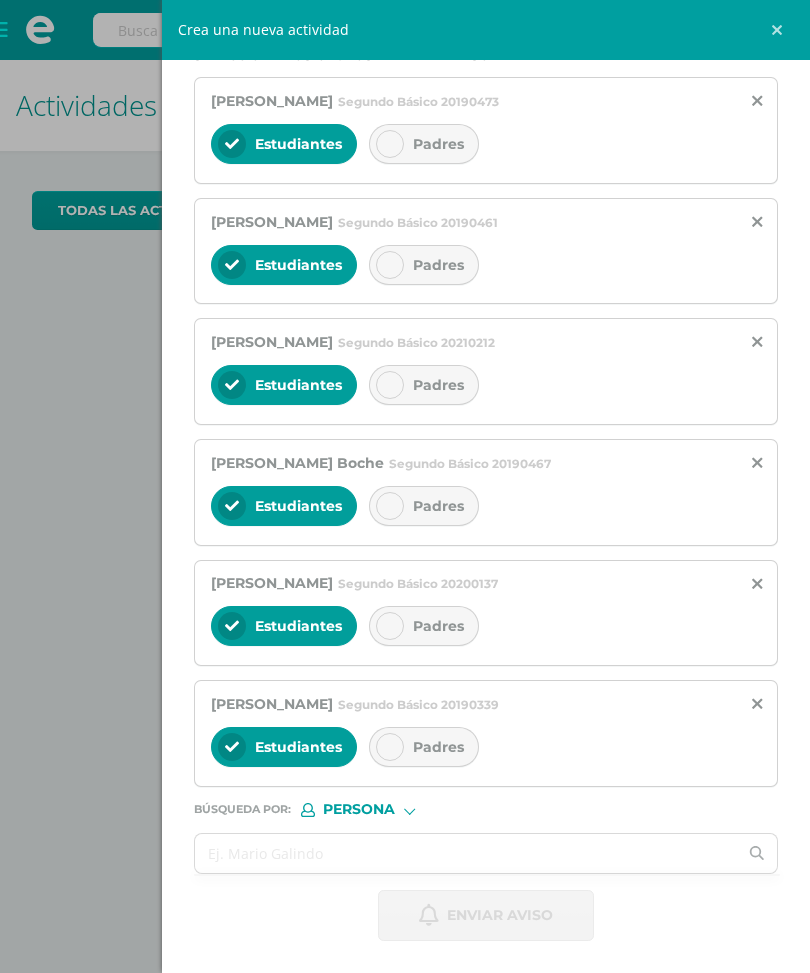 click on "Padres" at bounding box center (438, 747) 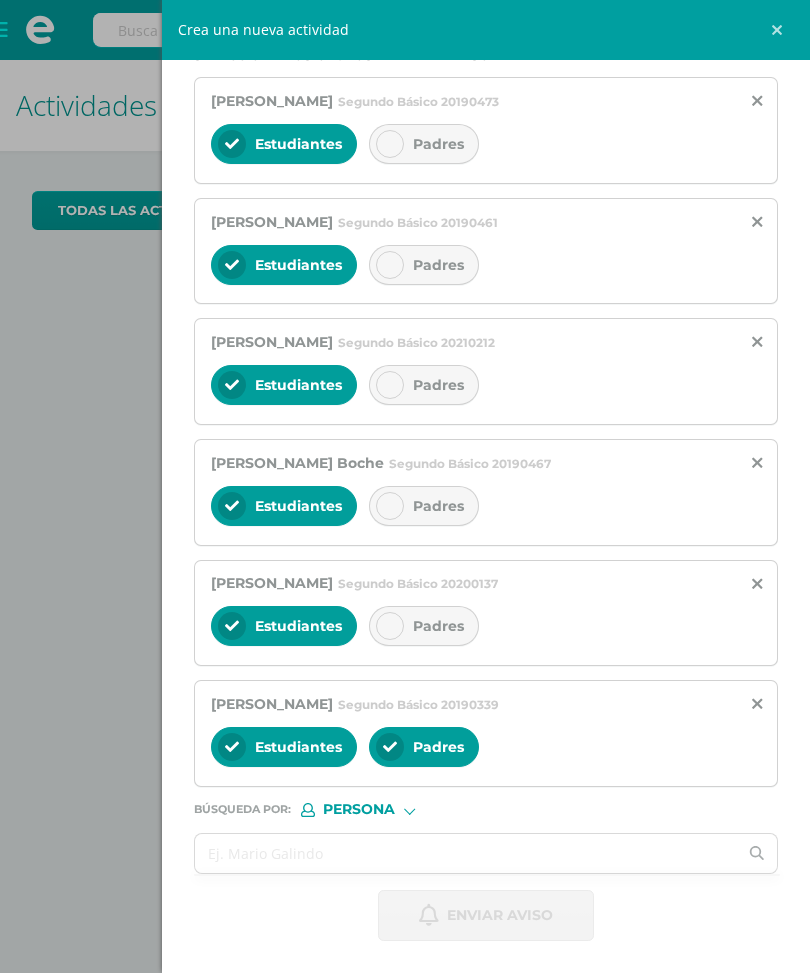click on "Padres" at bounding box center [424, 506] 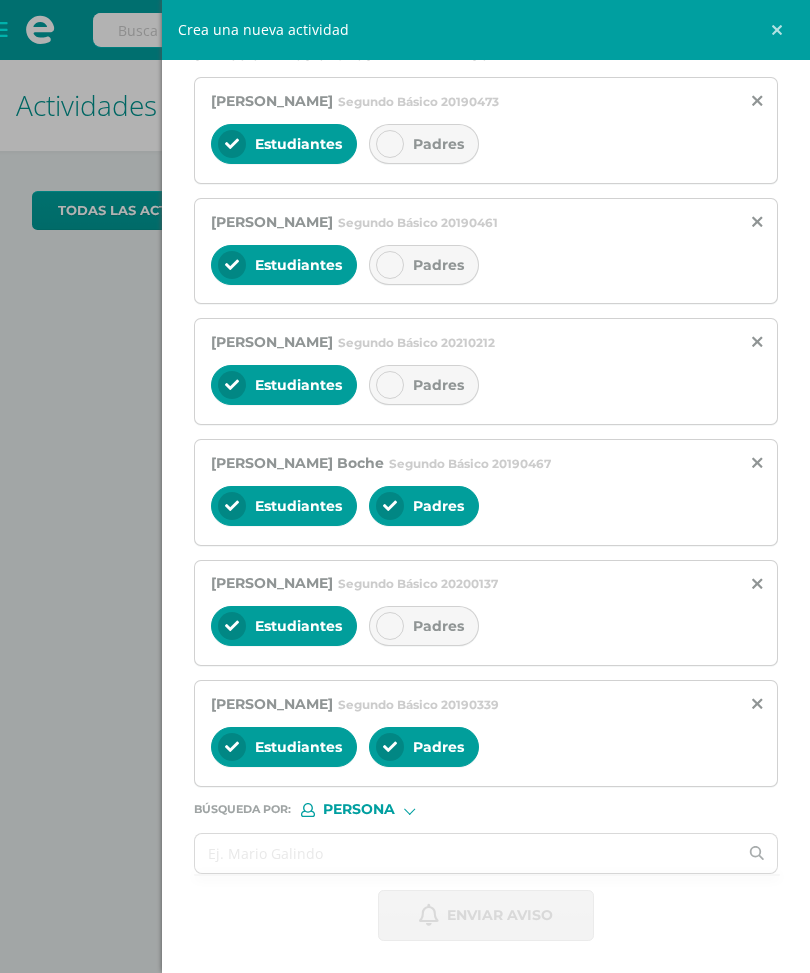 click on "Padres" at bounding box center [438, 265] 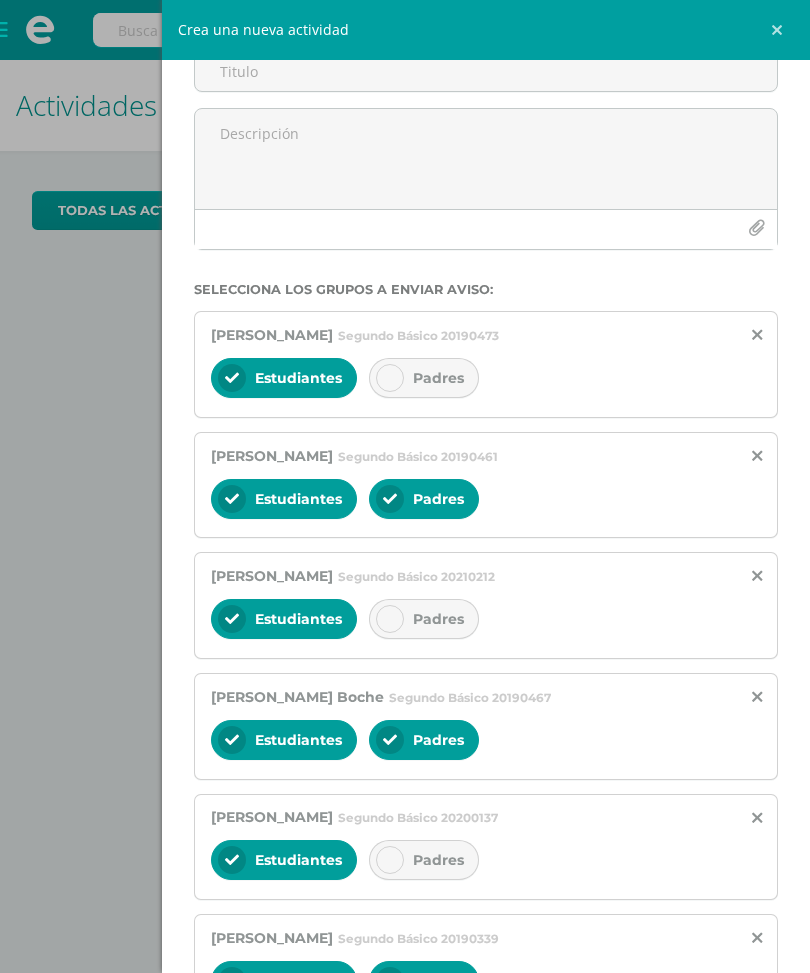 scroll, scrollTop: 143, scrollLeft: 0, axis: vertical 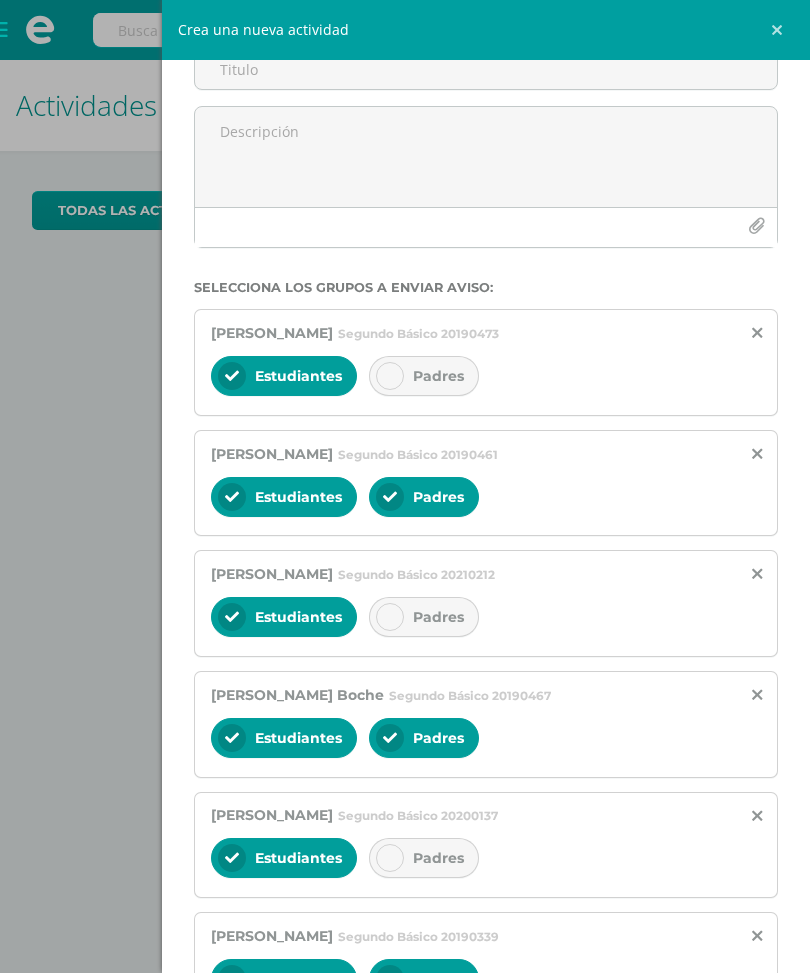 click on "Padres" at bounding box center (438, 617) 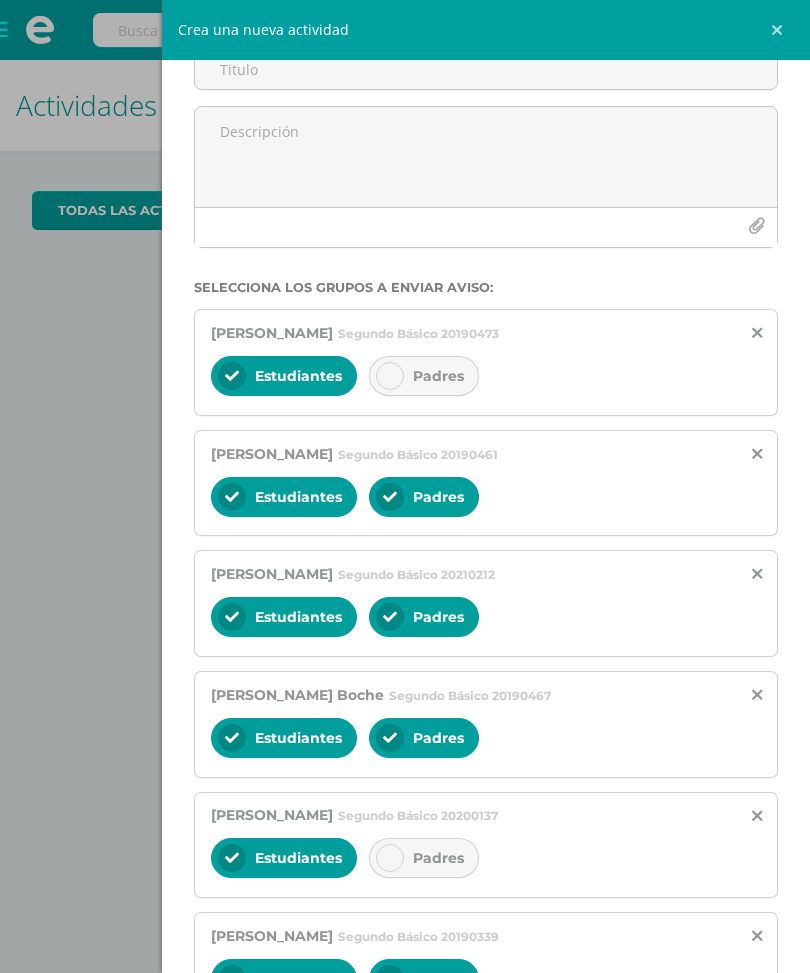 click on "Padres" at bounding box center [438, 858] 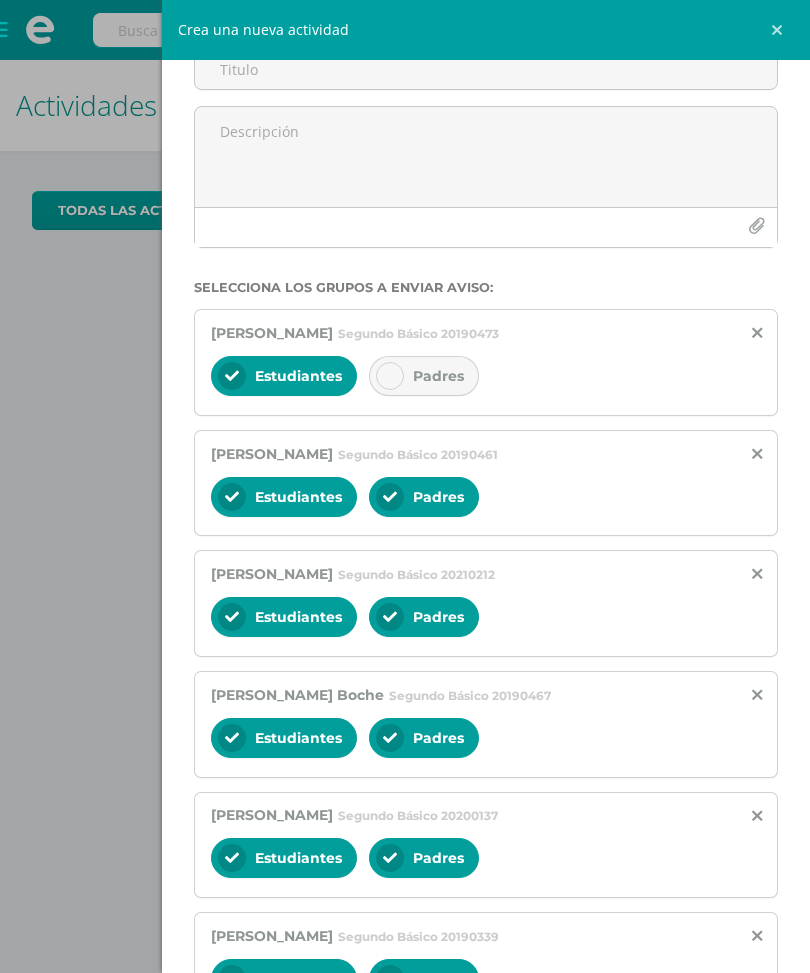 click on "Padres" at bounding box center (438, 376) 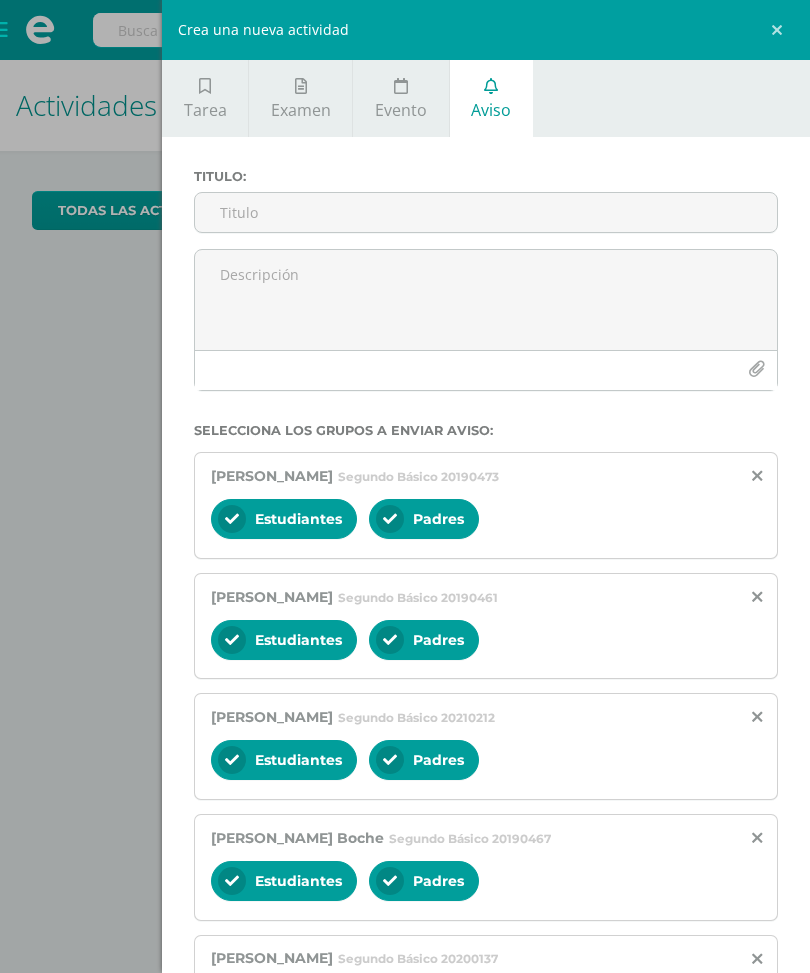 scroll, scrollTop: 1, scrollLeft: 0, axis: vertical 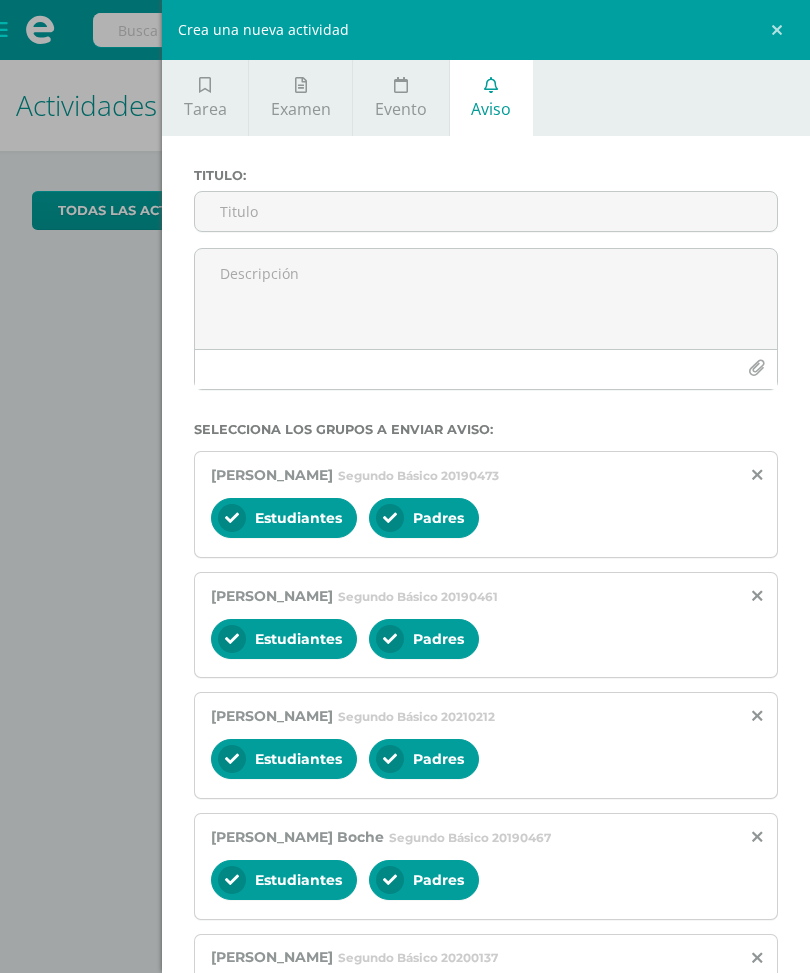 click at bounding box center (486, 299) 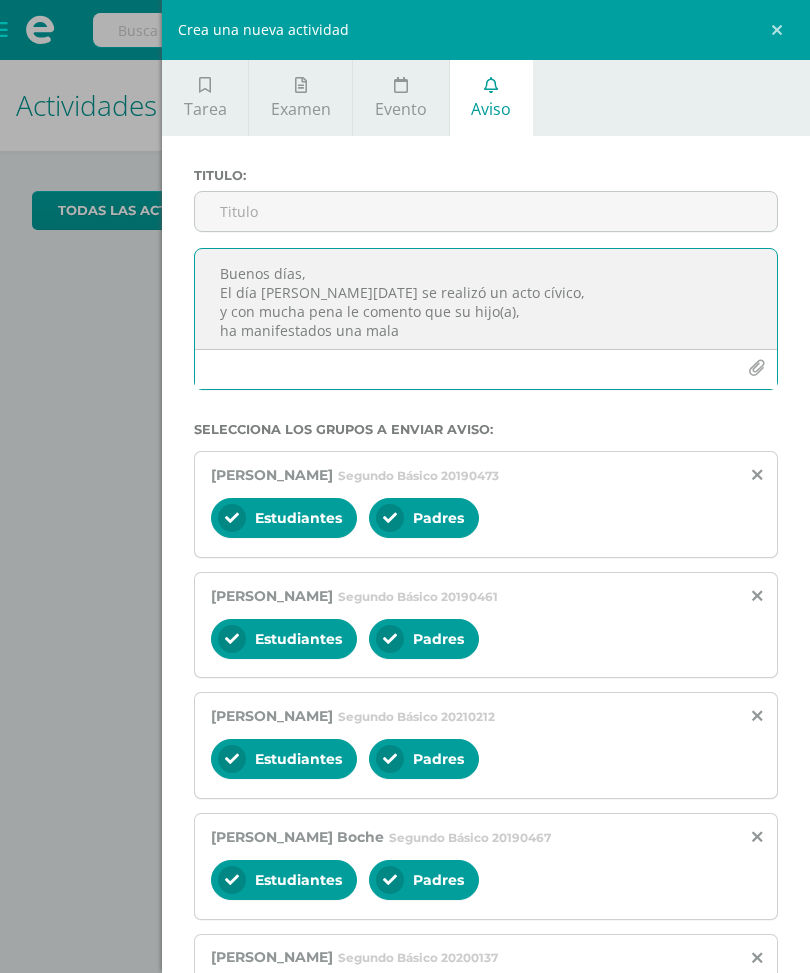 click on "Buenos días,
El día de hoy se realizó un acto cívico,
y con mucha pena le comento que su hijo(a),
ha manifestados una mala" at bounding box center (486, 299) 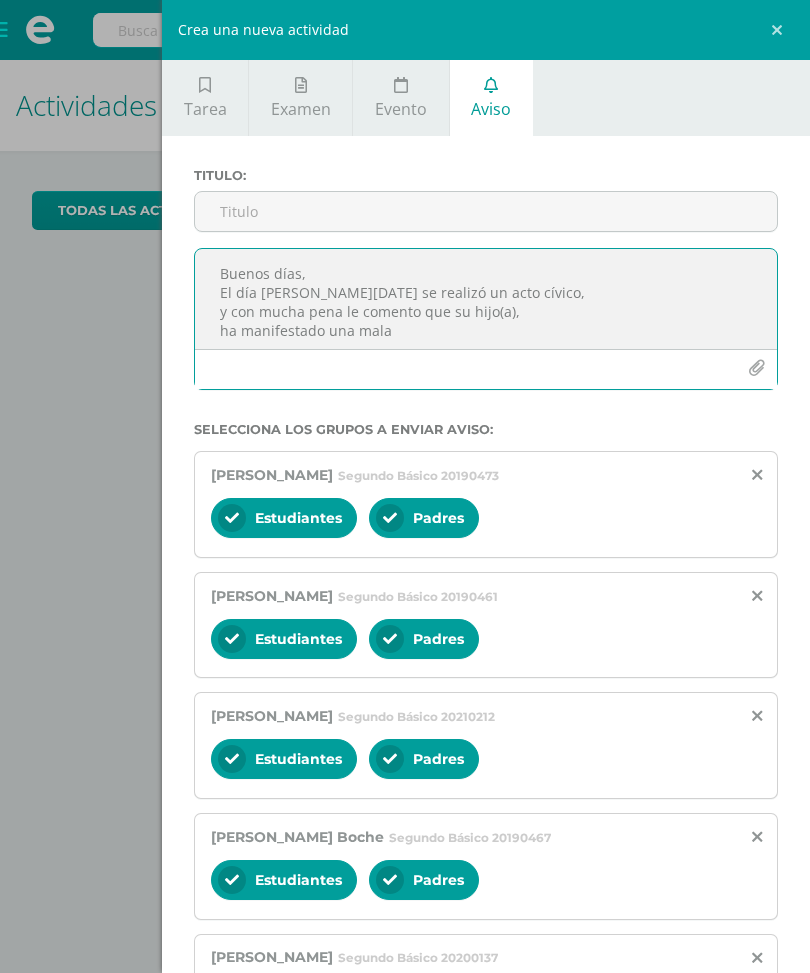 click on "Buenos días,
El día de hoy se realizó un acto cívico,
y con mucha pena le comento que su hijo(a),
ha manifestado una mala" at bounding box center [486, 299] 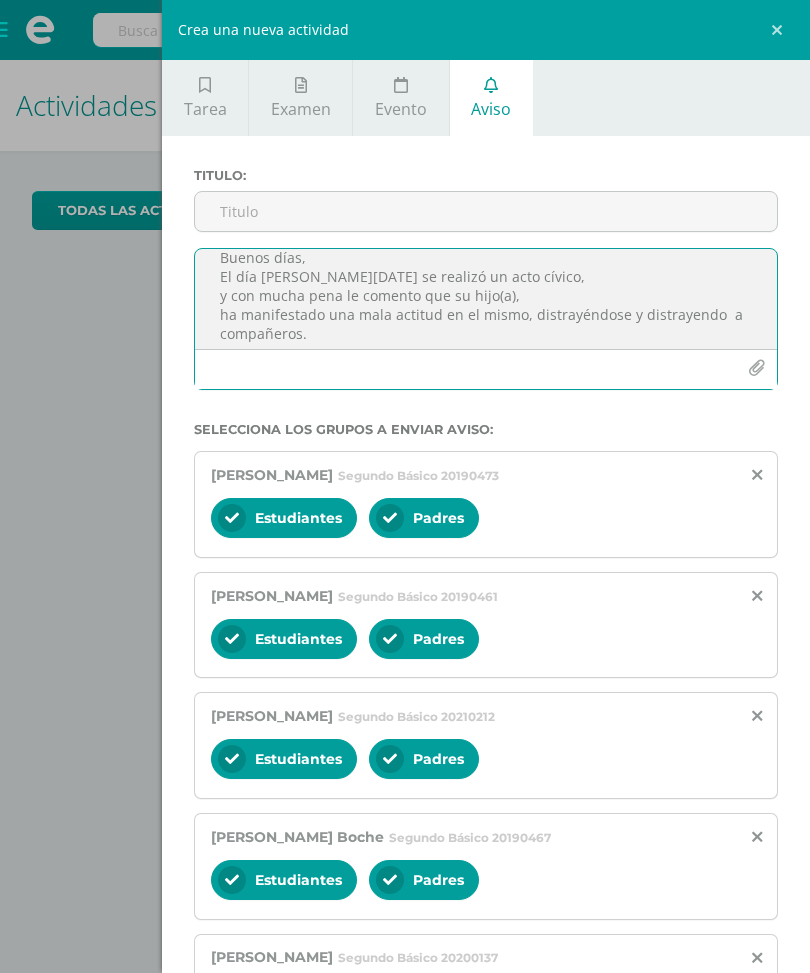 scroll, scrollTop: 36, scrollLeft: 0, axis: vertical 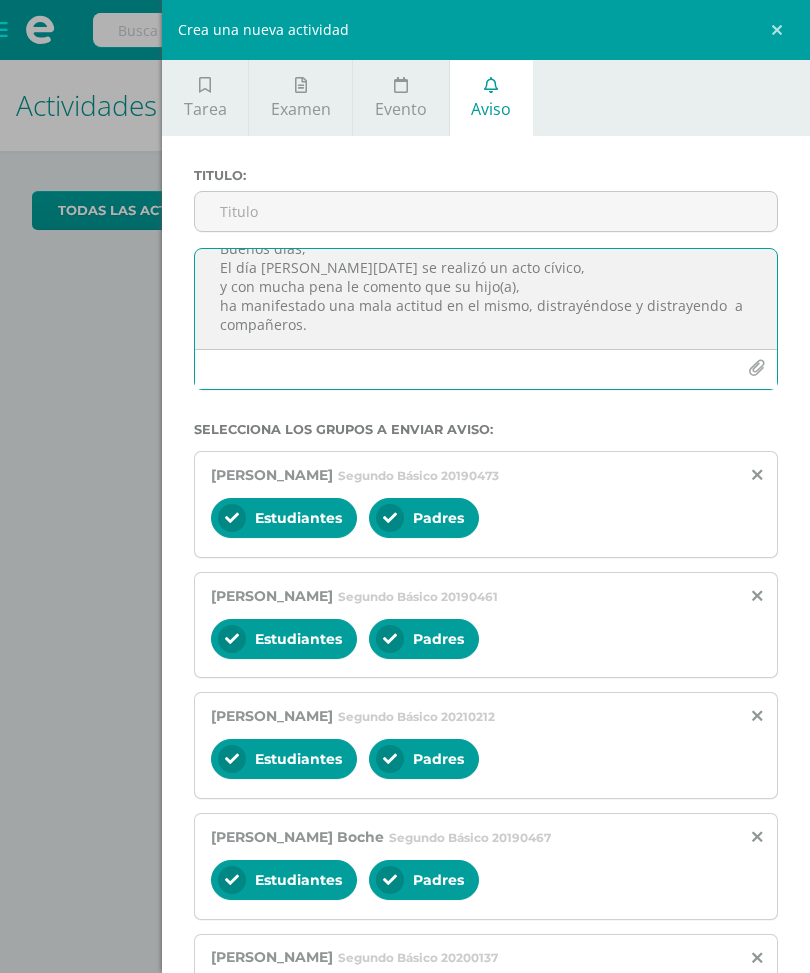 click on "Buenos días,
El día de hoy se realizó un acto cívico,
y con mucha pena le comento que su hijo(a),
ha manifestado una mala actitud en el mismo, distrayéndose y distrayendo  a compañeros." at bounding box center (486, 299) 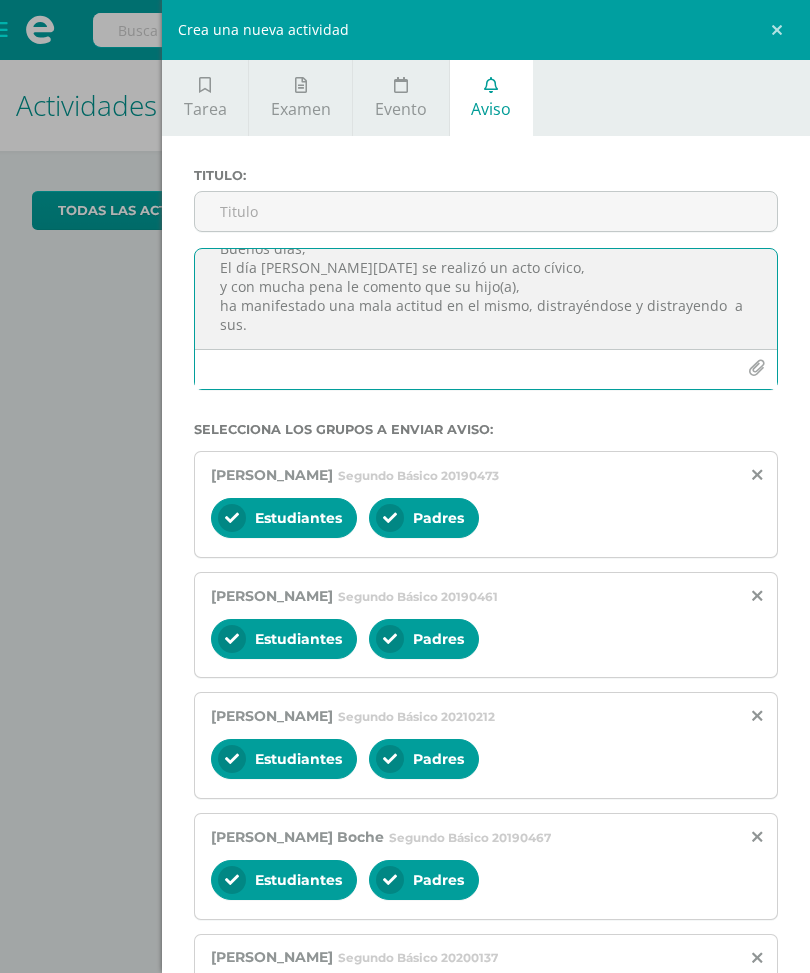 scroll, scrollTop: 50, scrollLeft: 0, axis: vertical 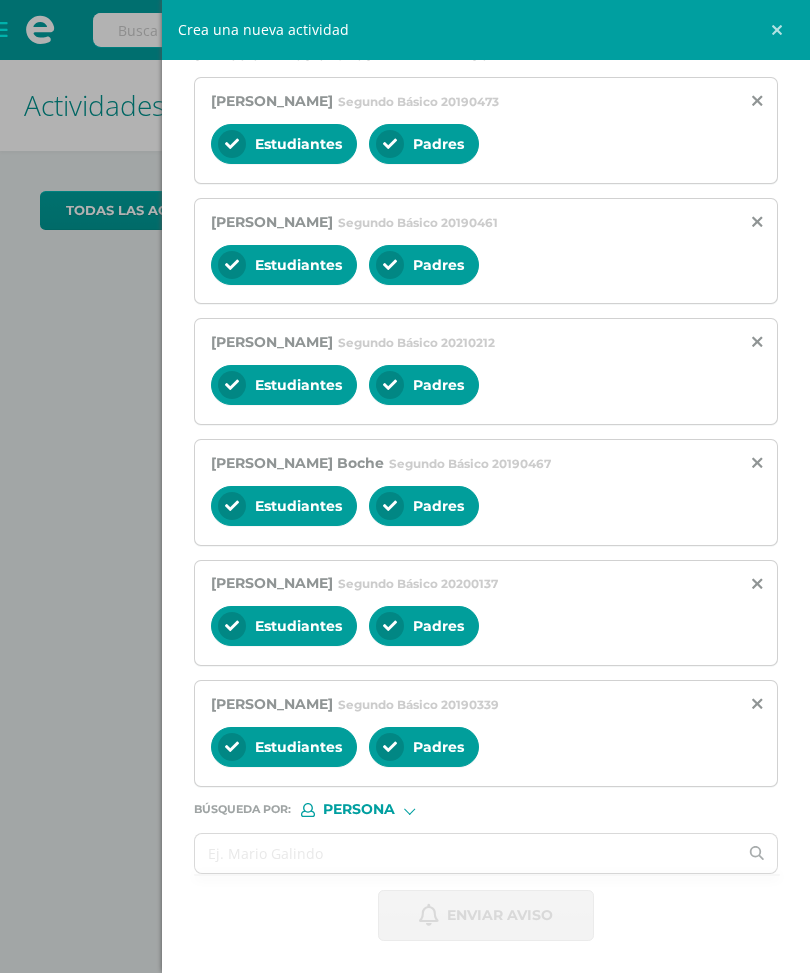 type on "Buenos días,
El día de hoy se realizó un acto cívico,
y con mucha pena le comento que su hijo(a),
ha manifestado una mala actitud en el mismo, distrayéndose y distrayendo  a sus compañeros.
Por favor platicar con él/ella sobre su actitud.
Gracias por el apoyo en casa.
Saludos y bendiciones." 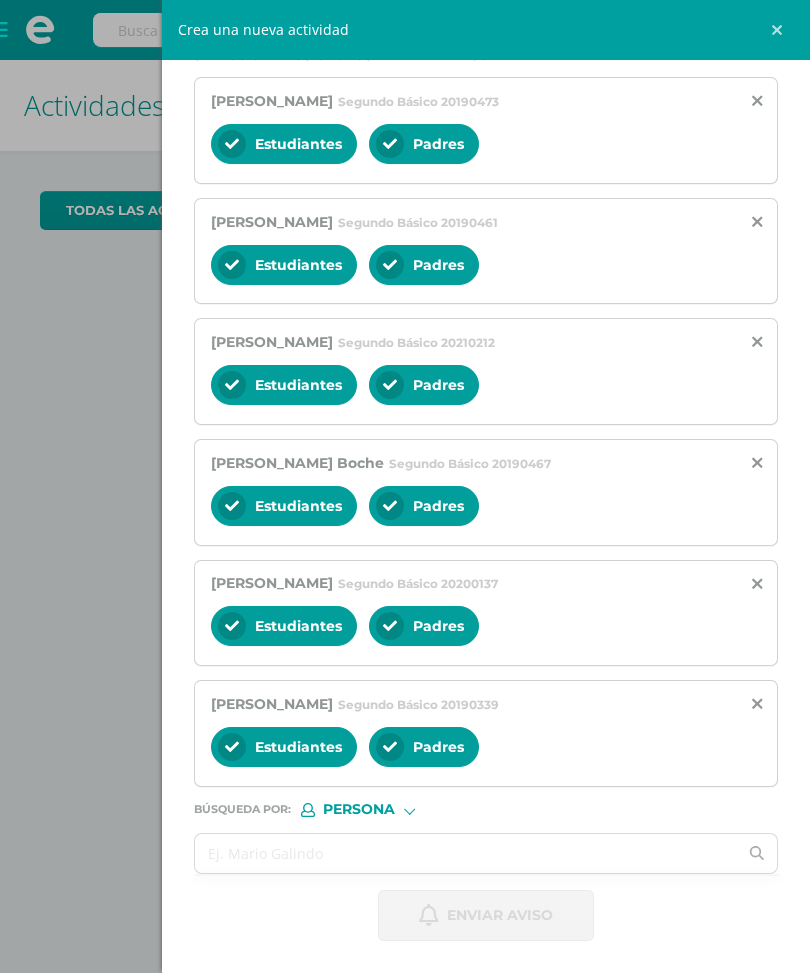 click at bounding box center [466, 853] 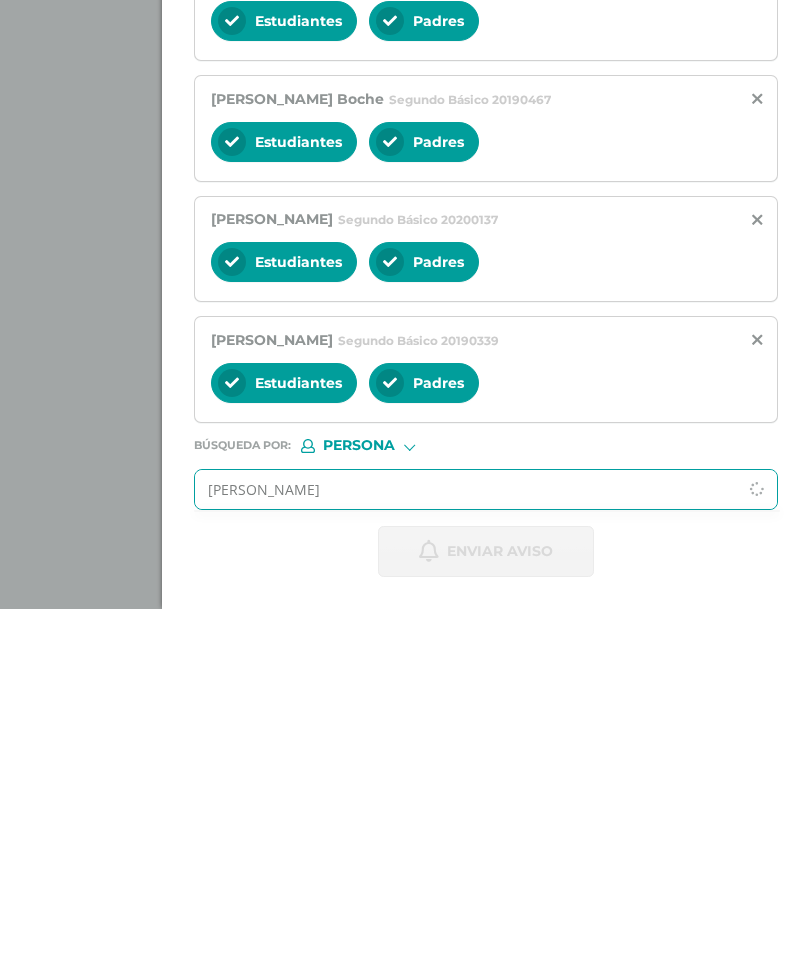 type on "Tulio ovalle" 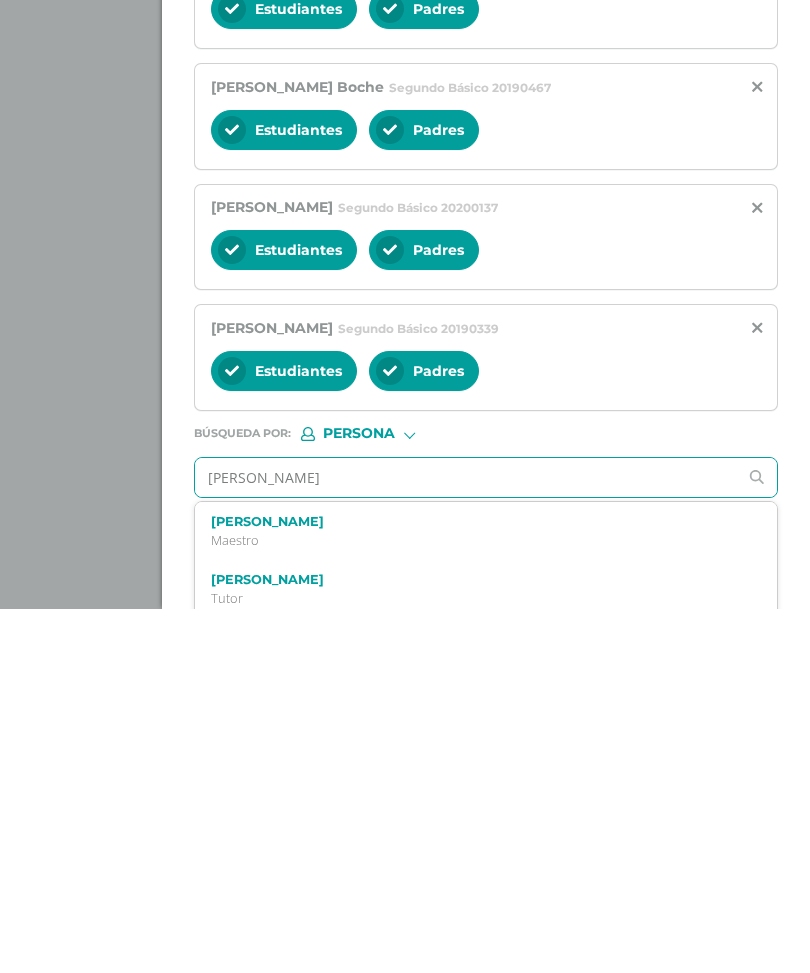 click on "Maestro" at bounding box center [474, 904] 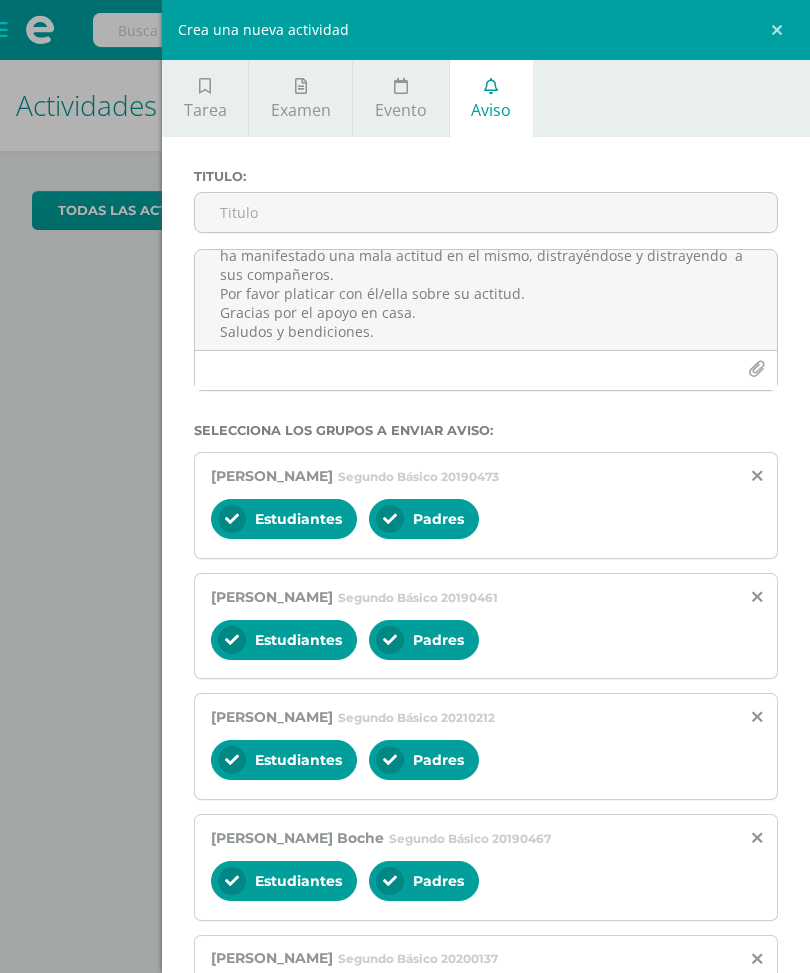 scroll, scrollTop: 0, scrollLeft: 0, axis: both 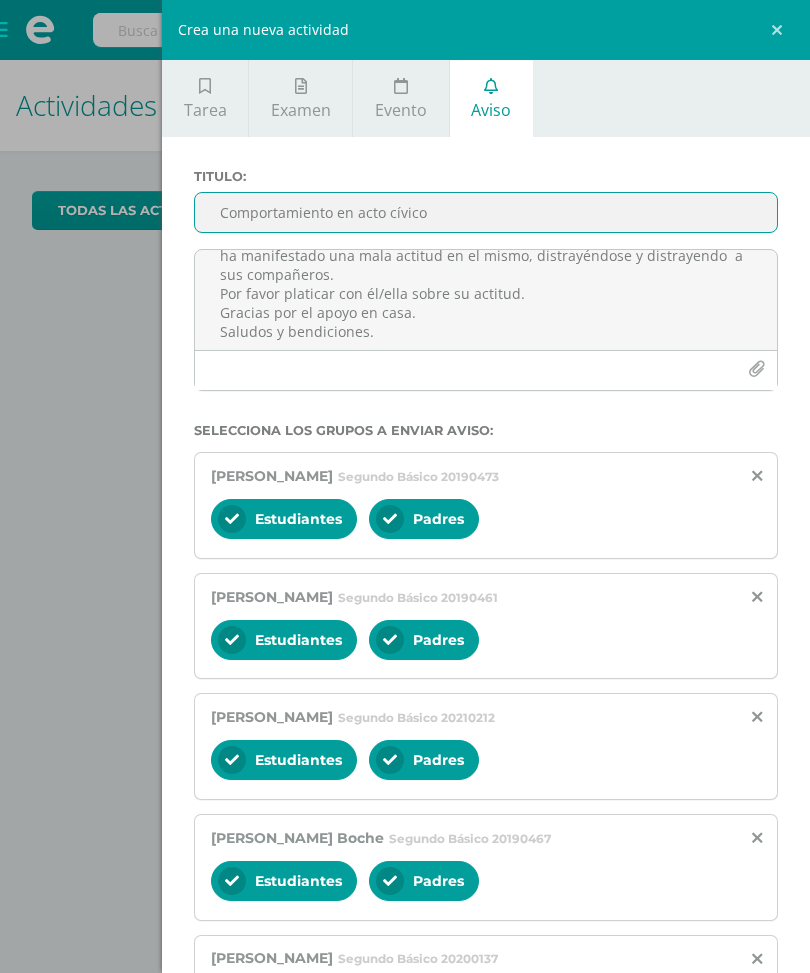 click on "Comportamiento en acto cívico" at bounding box center [486, 212] 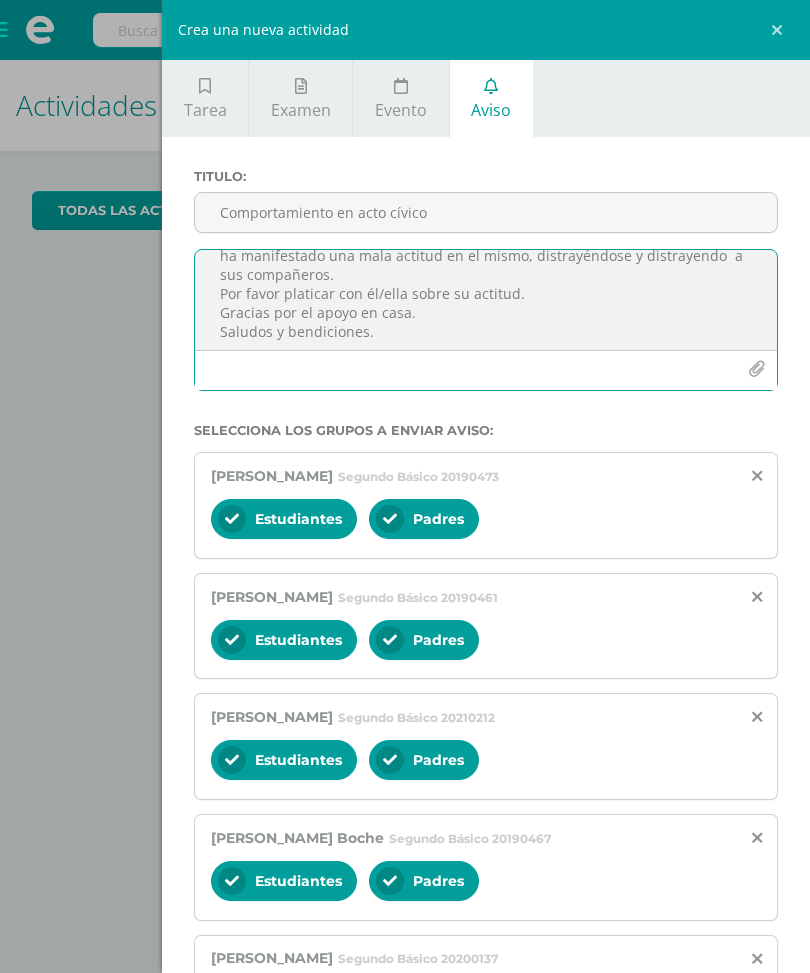 click on "Comportamiento en acto cívico" at bounding box center (486, 212) 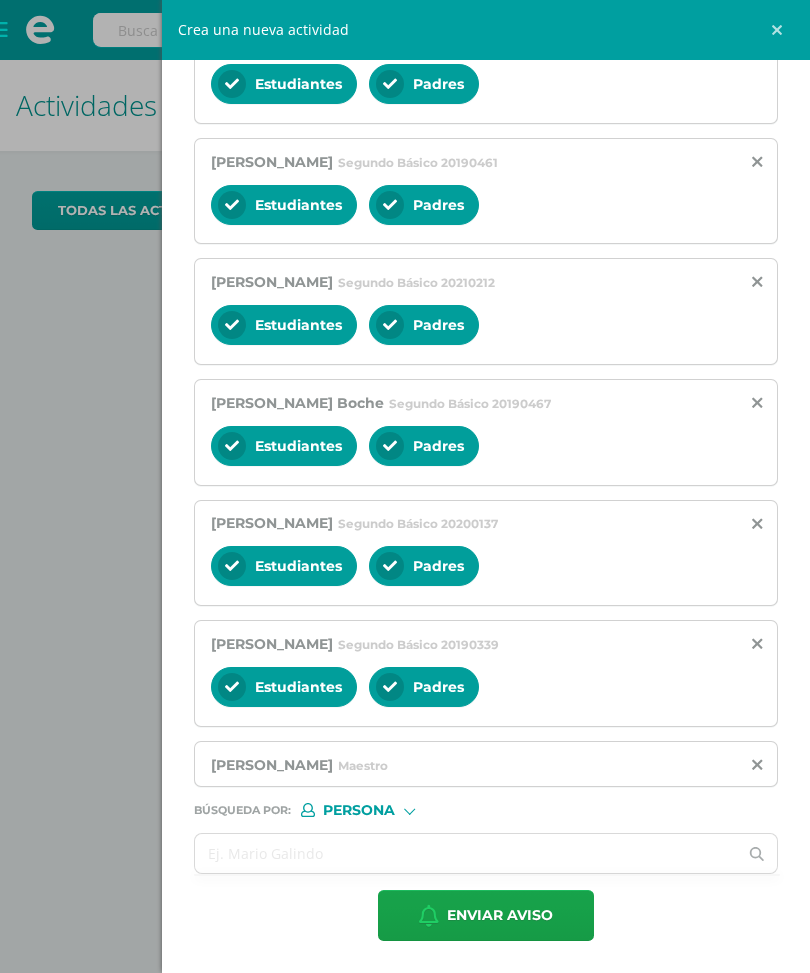 scroll, scrollTop: 448, scrollLeft: 0, axis: vertical 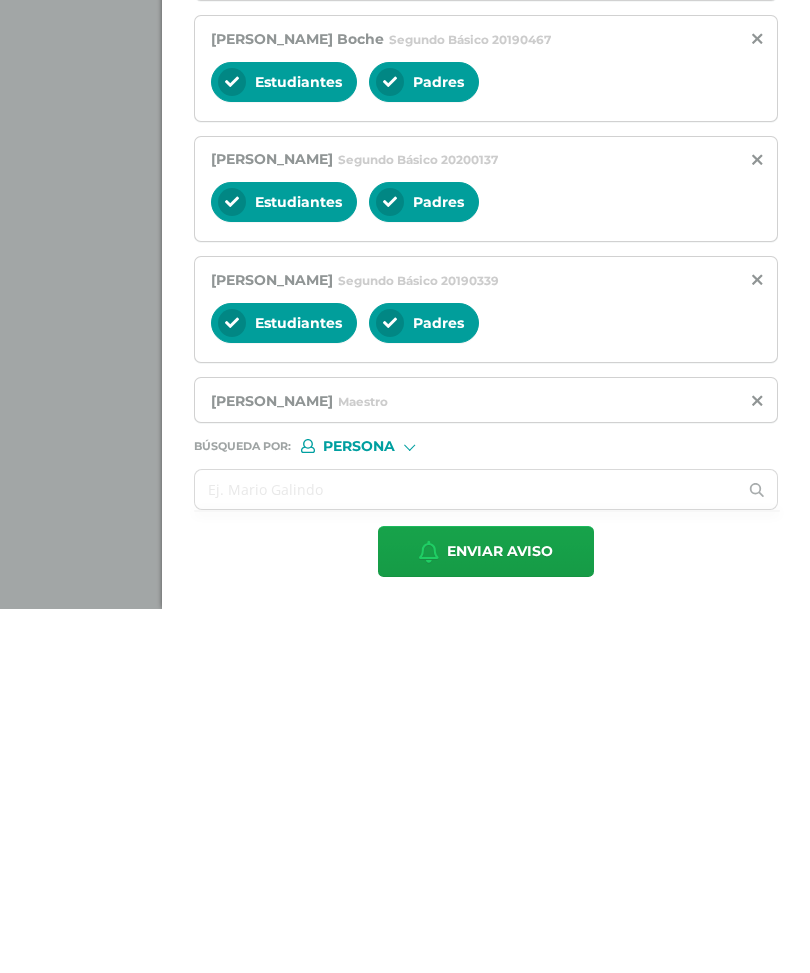 click on "Enviar aviso" at bounding box center (500, 915) 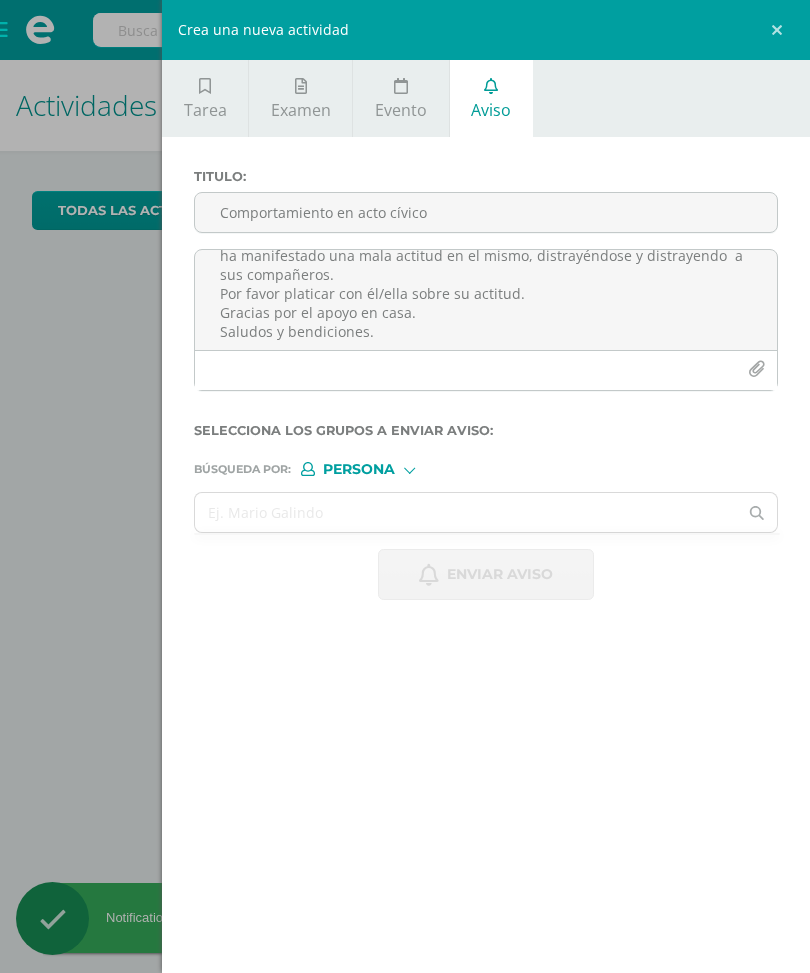 scroll, scrollTop: 0, scrollLeft: 0, axis: both 